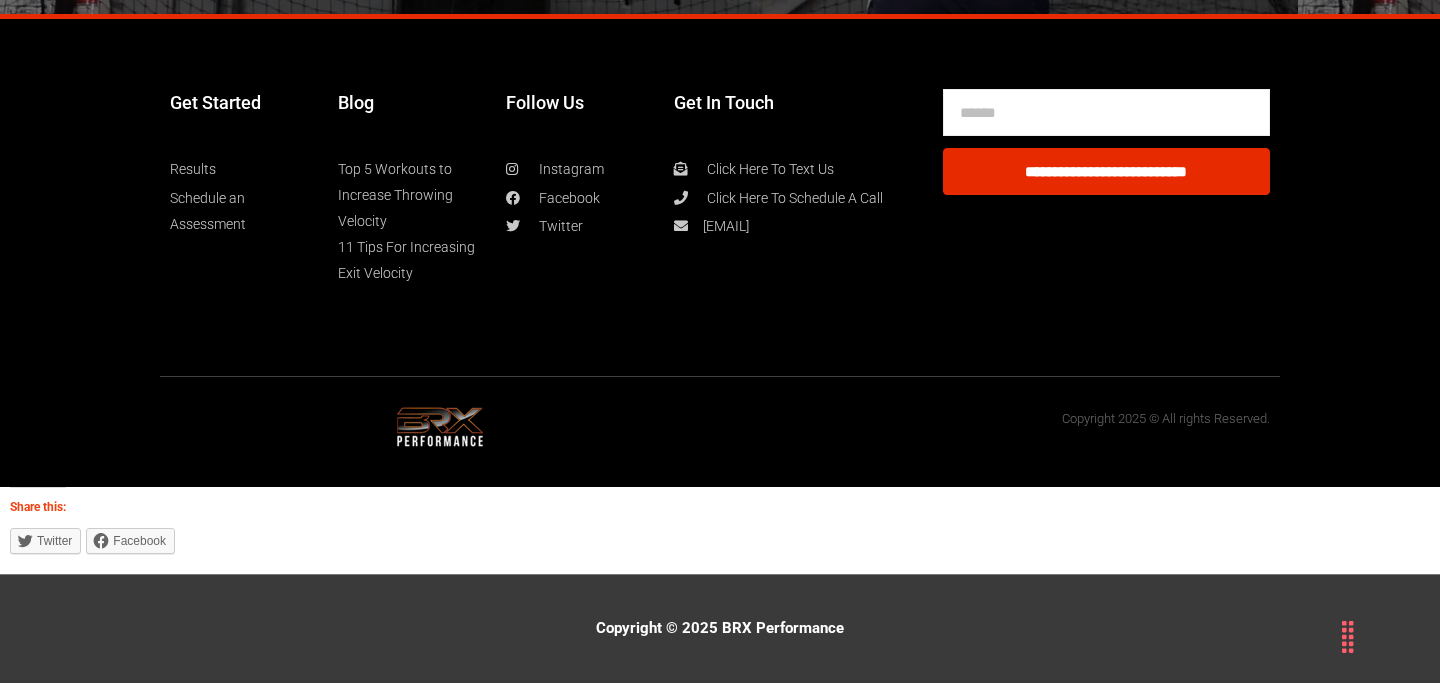 scroll, scrollTop: 0, scrollLeft: 0, axis: both 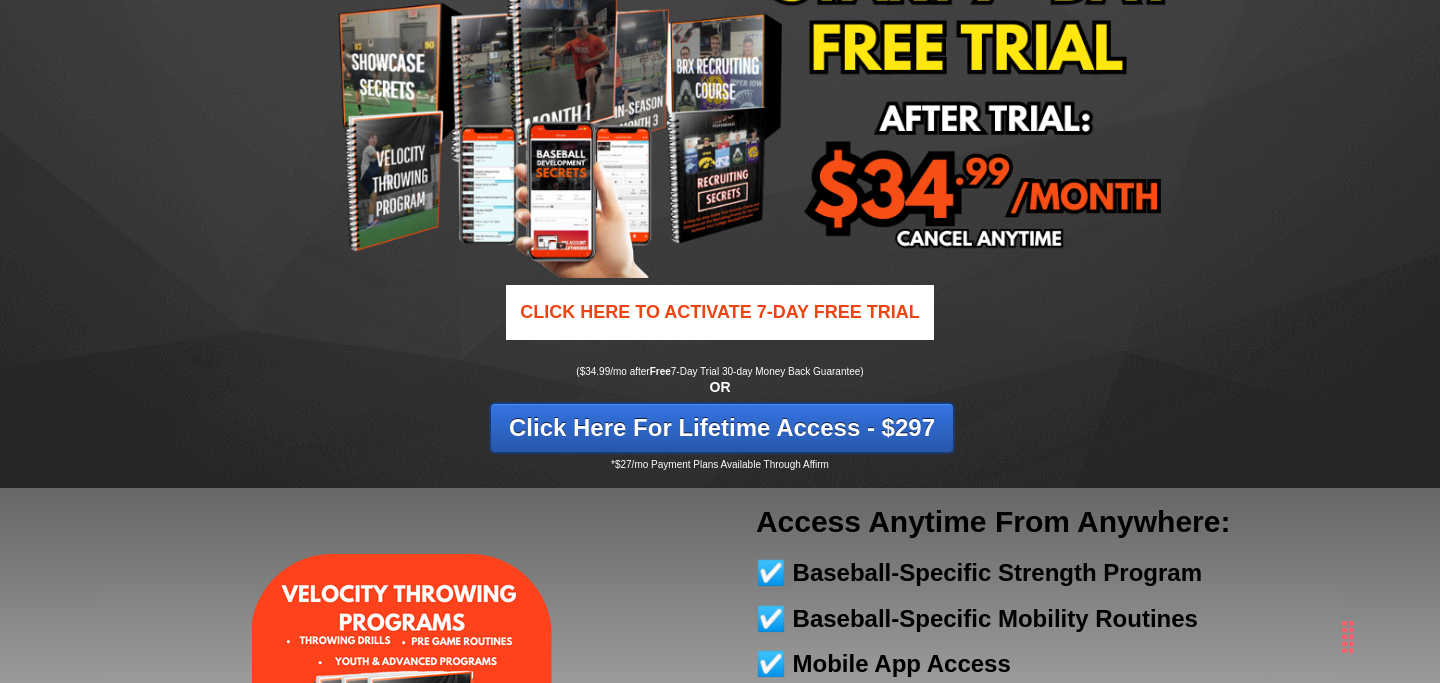 click on "CLICK HERE TO ACTIVATE 7-DAY FREE TRIAL" at bounding box center (719, 312) 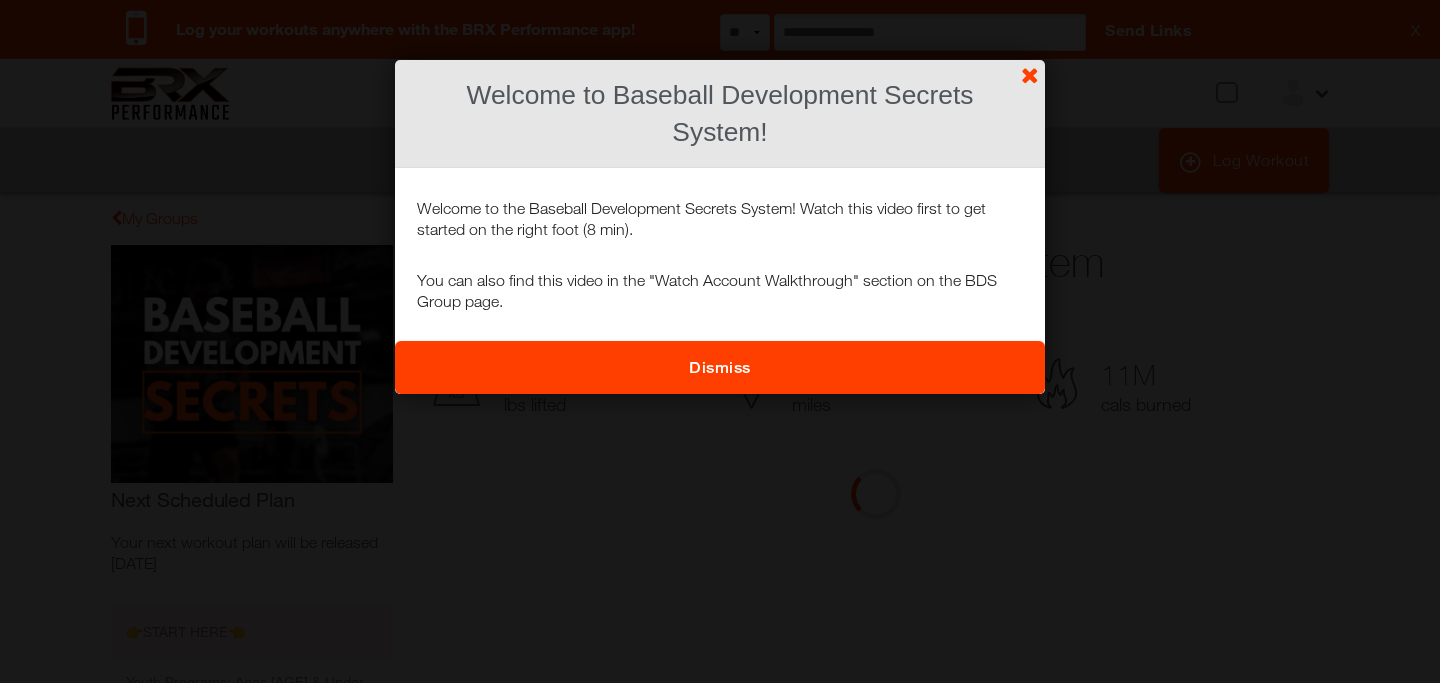 scroll, scrollTop: 0, scrollLeft: 0, axis: both 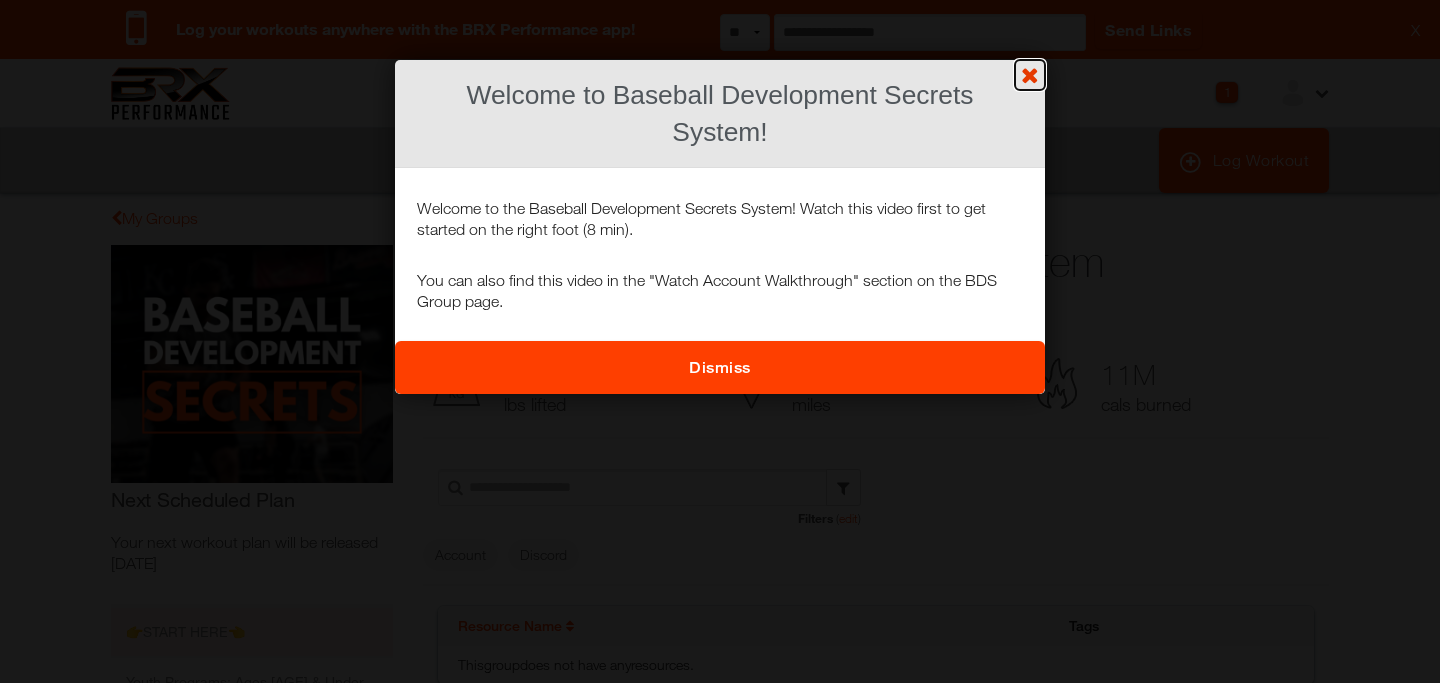click on "?" at bounding box center (720, -1) 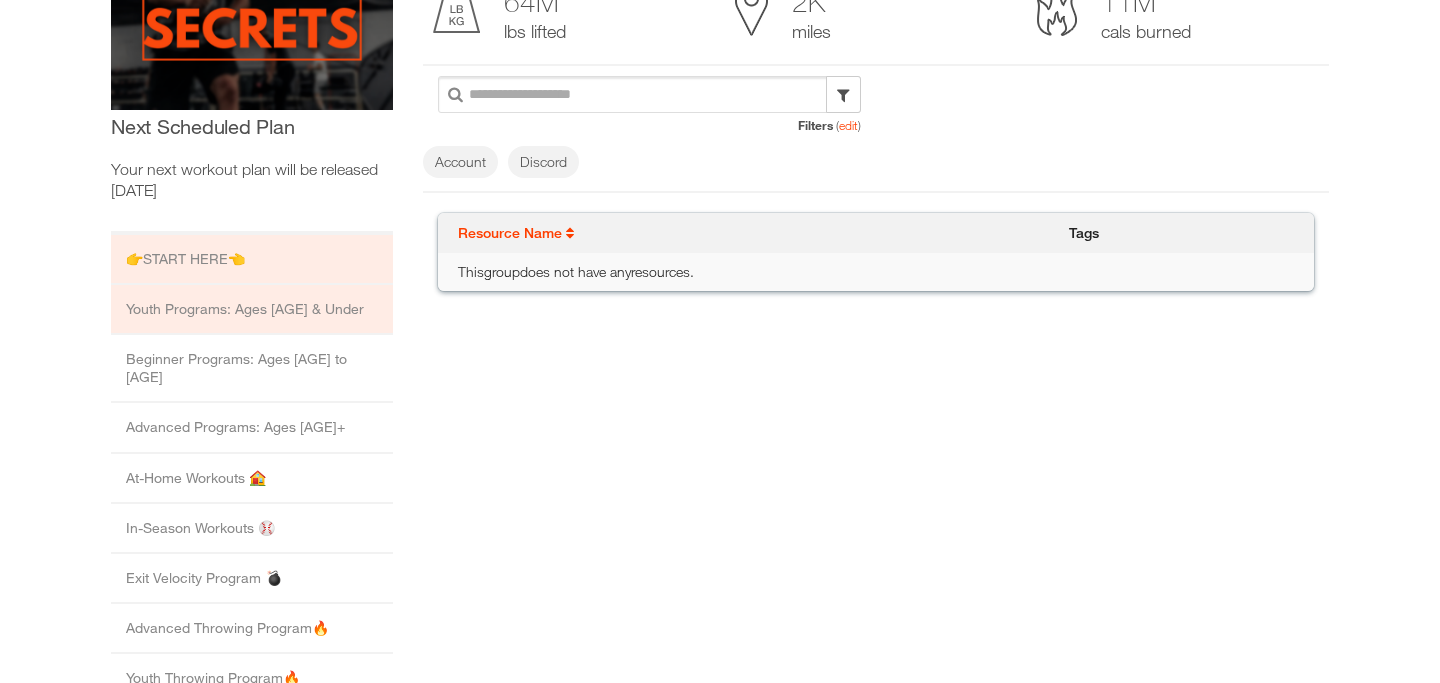 scroll, scrollTop: 374, scrollLeft: 0, axis: vertical 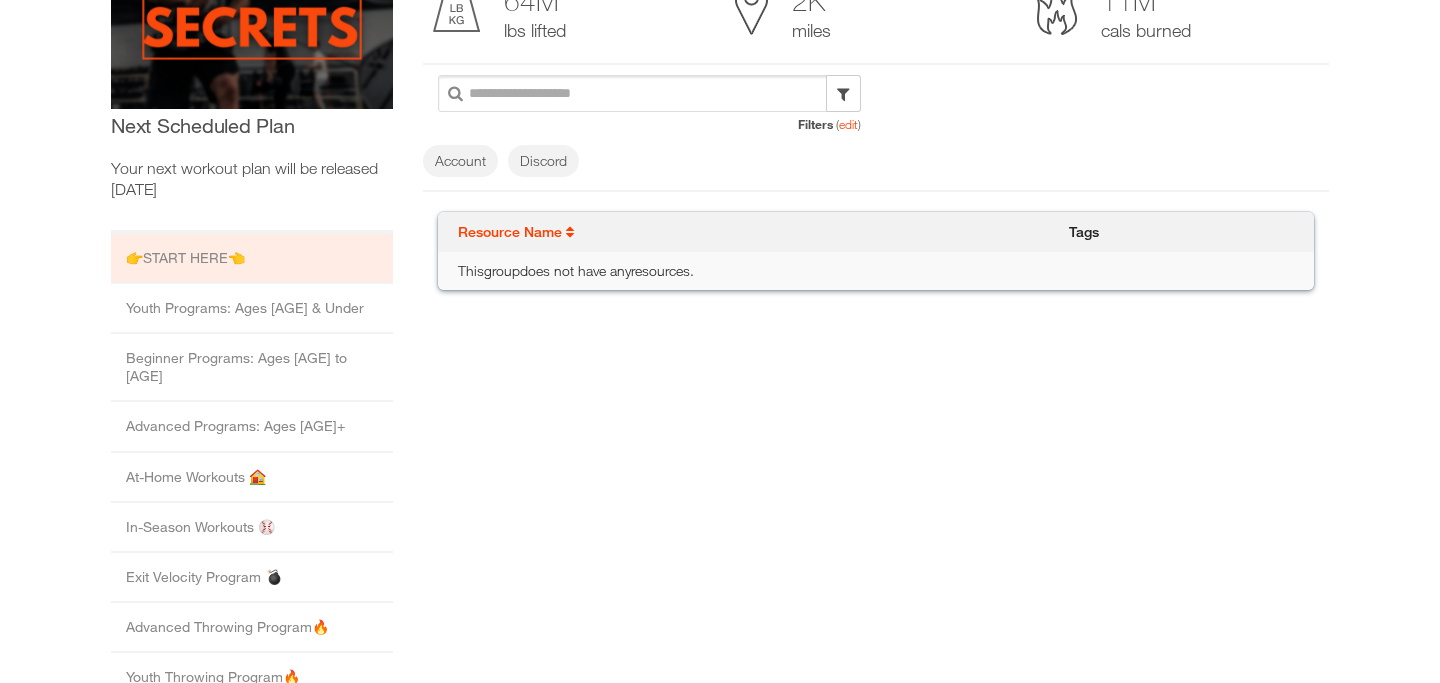click on "👉START HERE👈" at bounding box center [252, 259] 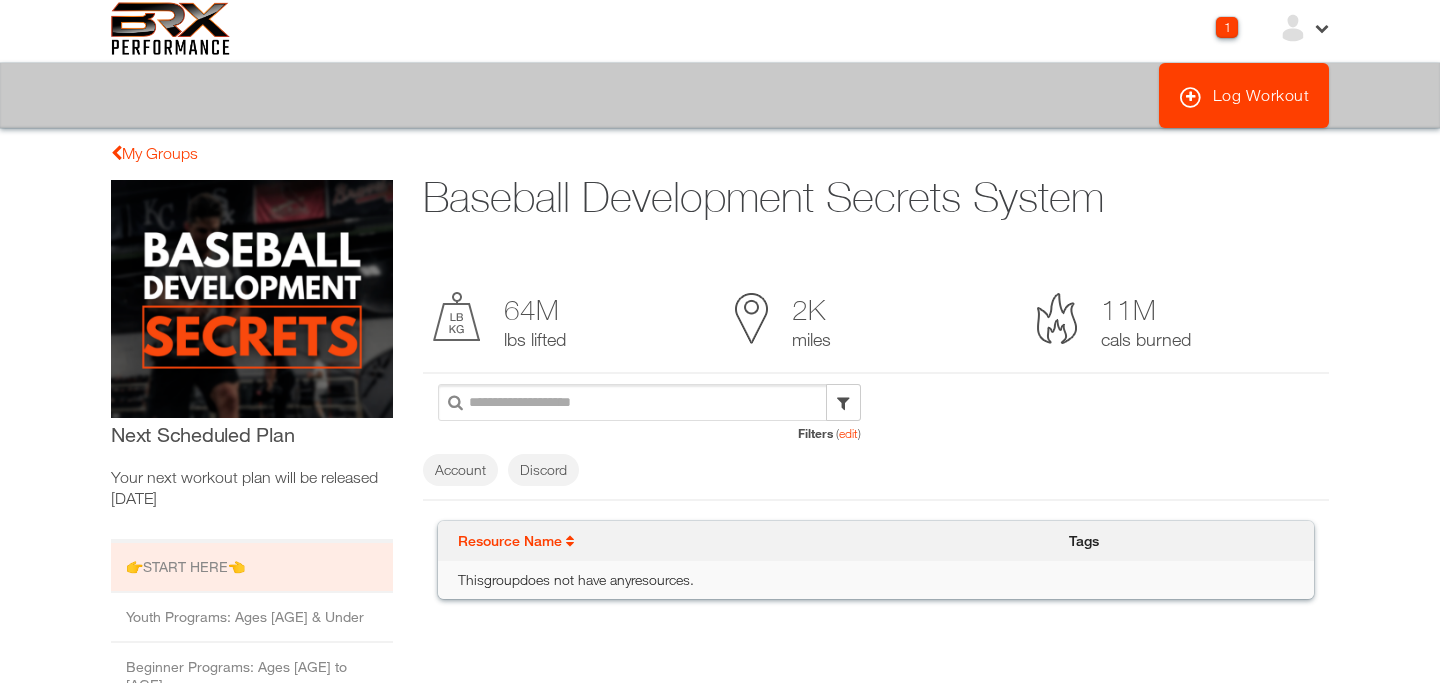 scroll, scrollTop: 0, scrollLeft: 0, axis: both 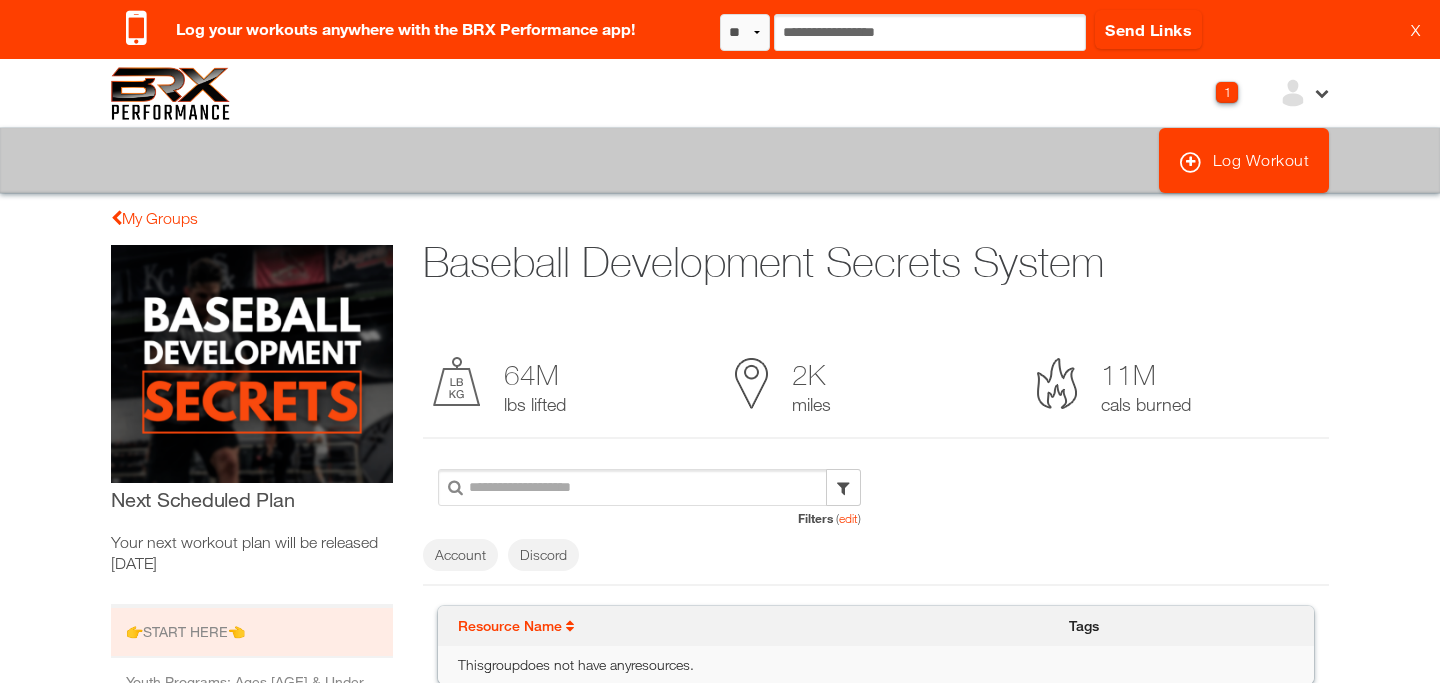 click on "1" at bounding box center (1227, 92) 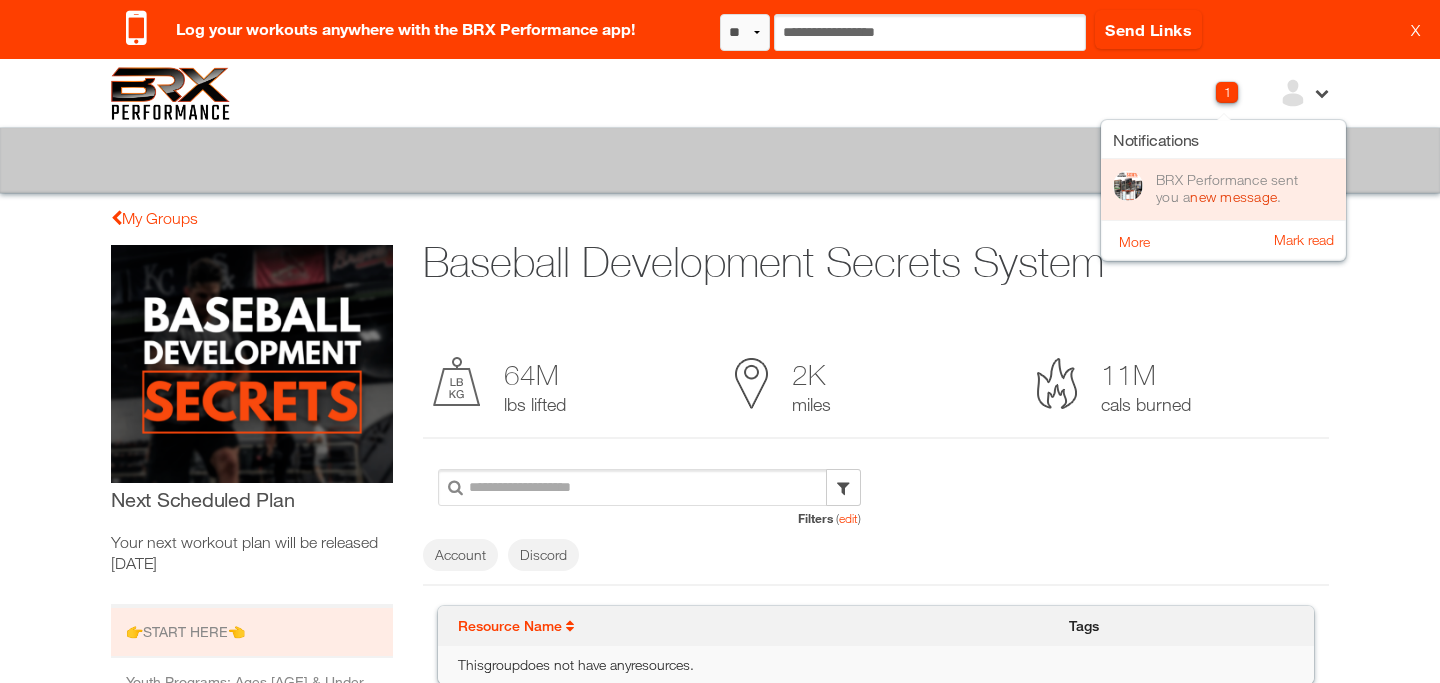 click on "new message" at bounding box center (1233, 196) 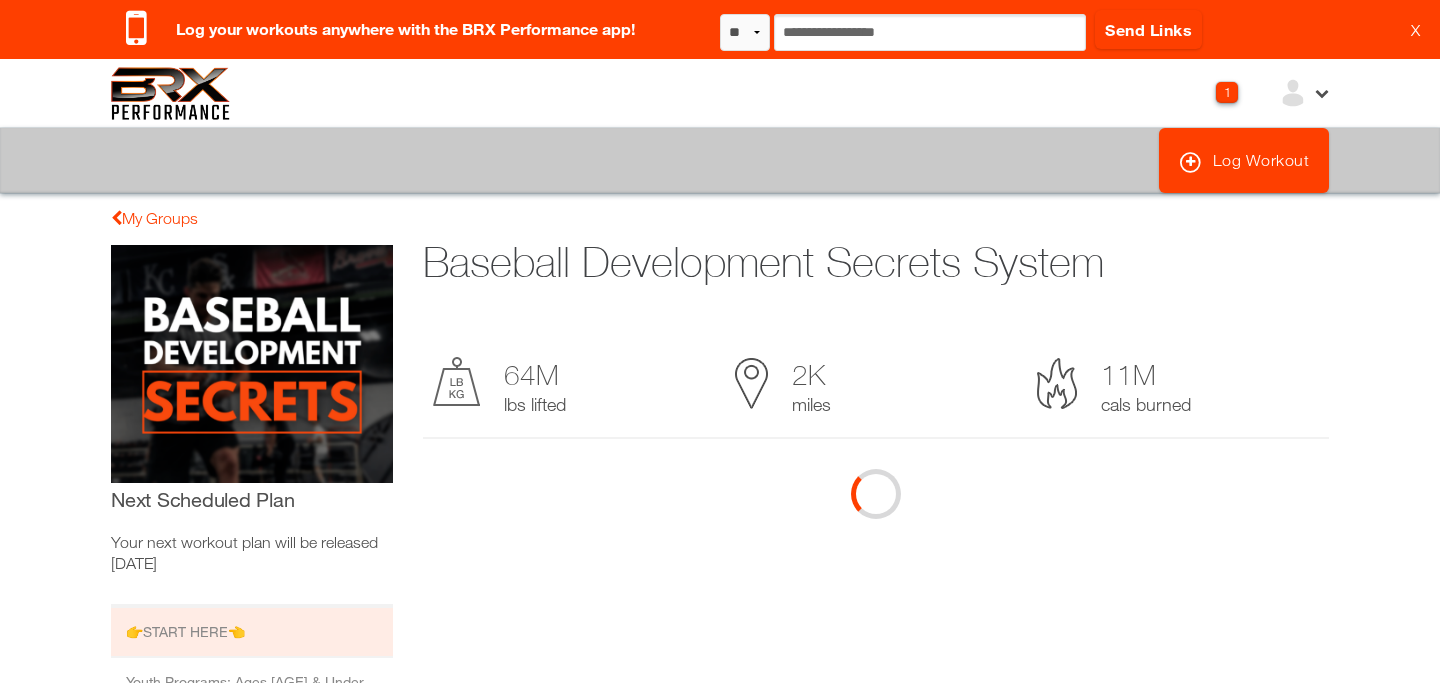 scroll, scrollTop: 0, scrollLeft: 0, axis: both 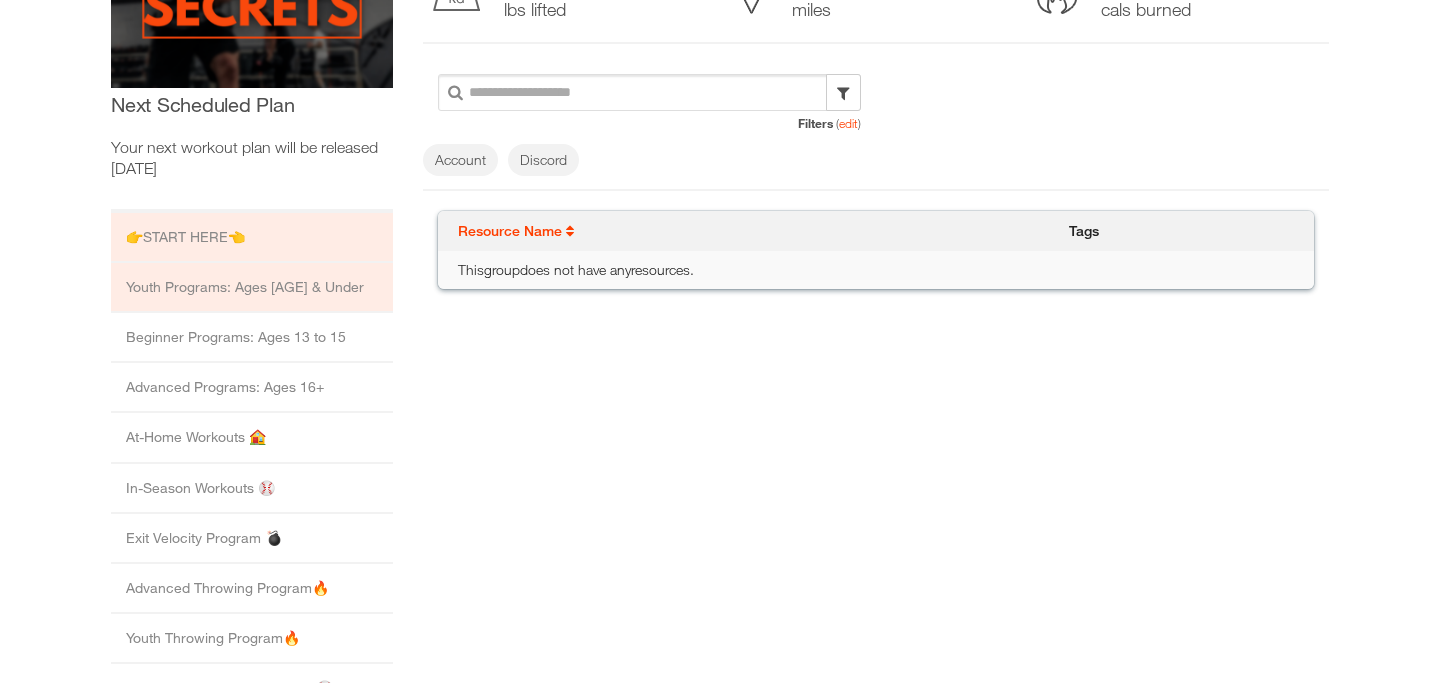 click on "Youth Programs: Ages 12 & Under" at bounding box center [252, 288] 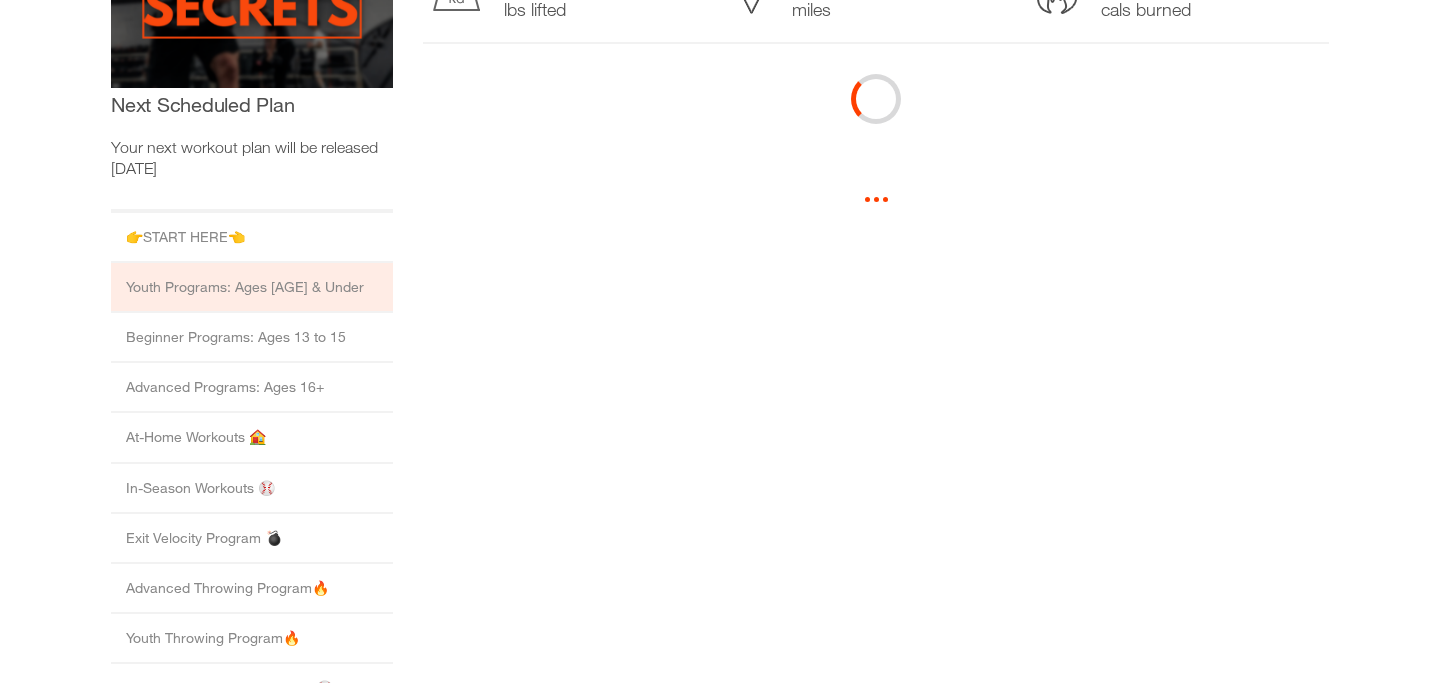 scroll, scrollTop: 0, scrollLeft: 0, axis: both 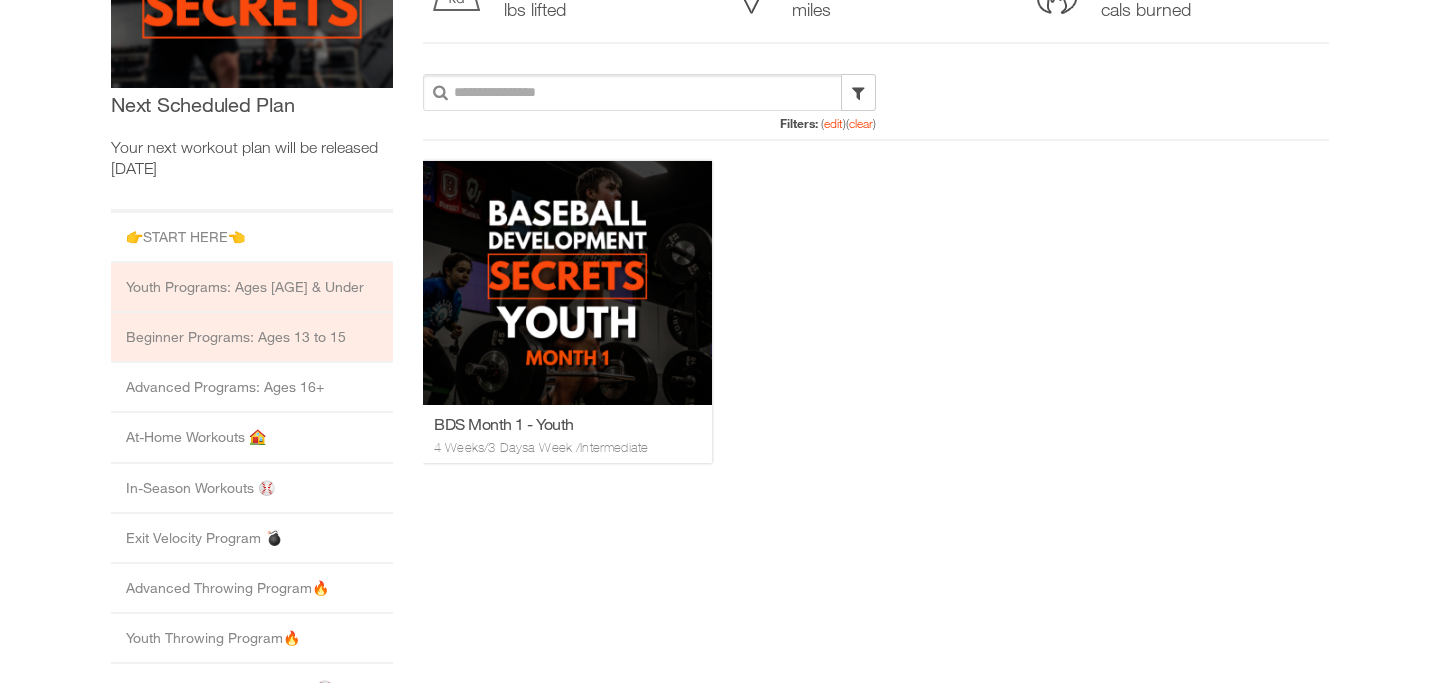 click on "Beginner Programs: Ages 13 to 15" at bounding box center [252, 338] 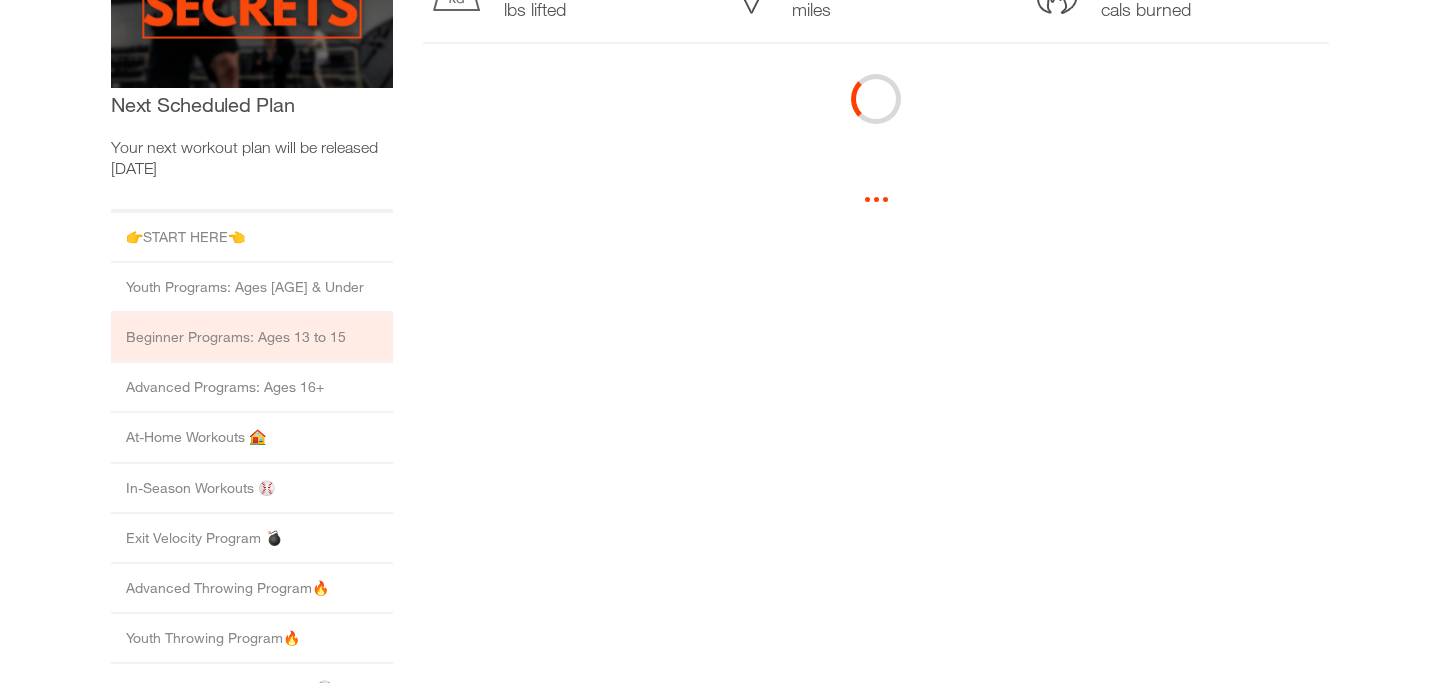 scroll, scrollTop: 0, scrollLeft: 0, axis: both 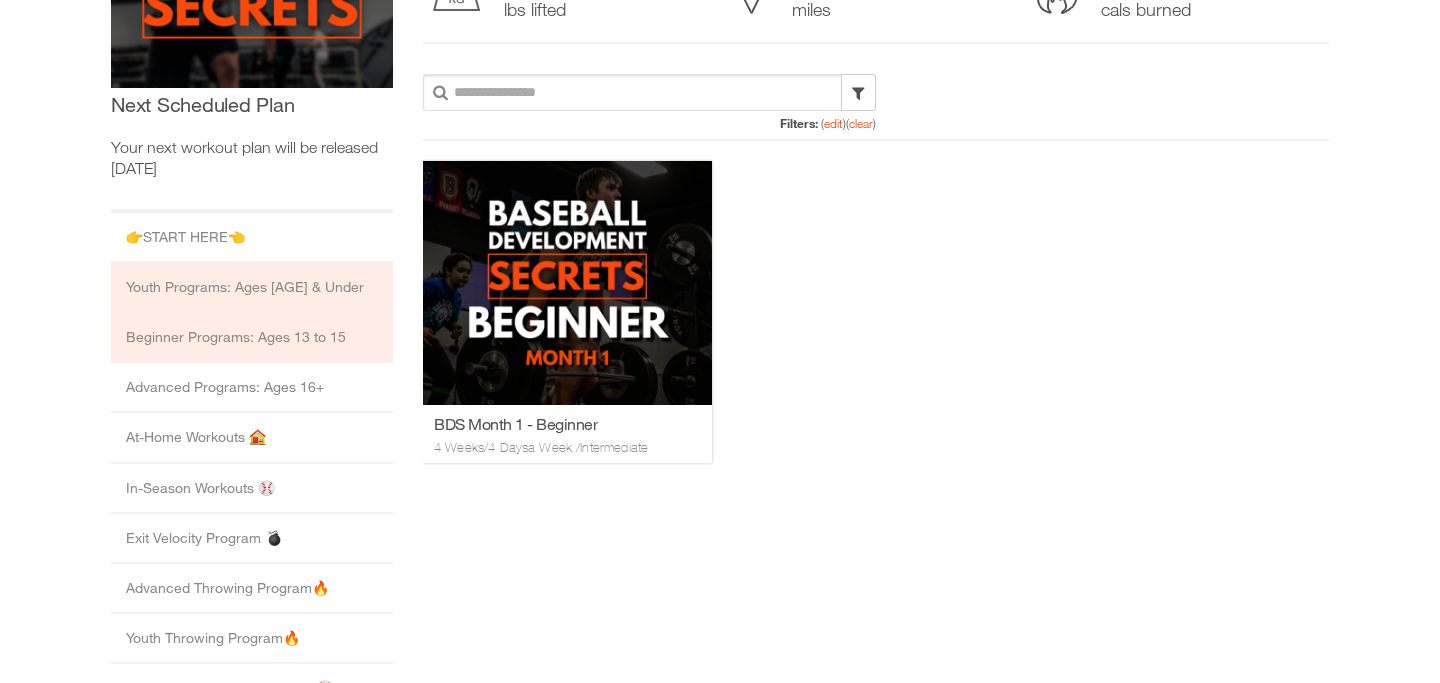 click on "Youth Programs: Ages [AGE] & Under" at bounding box center (252, 288) 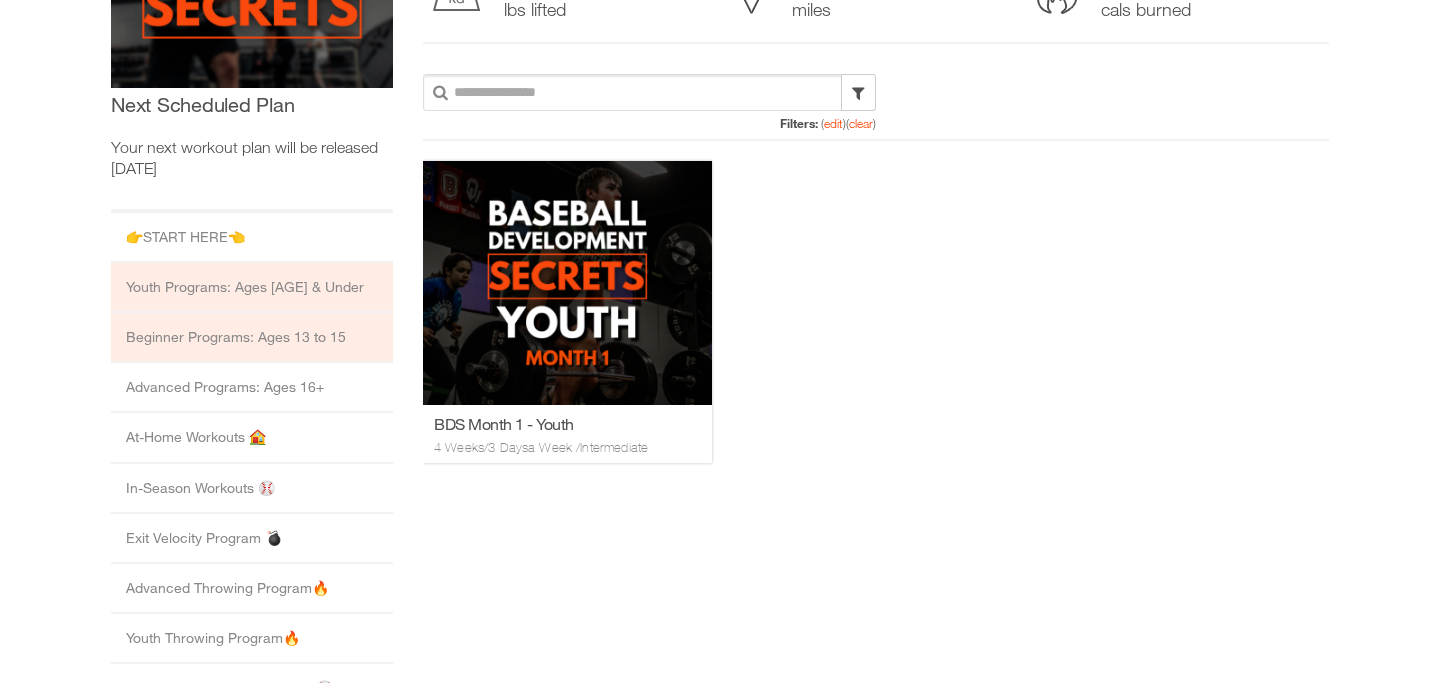 click on "Beginner Programs: Ages 13 to 15" at bounding box center (252, 338) 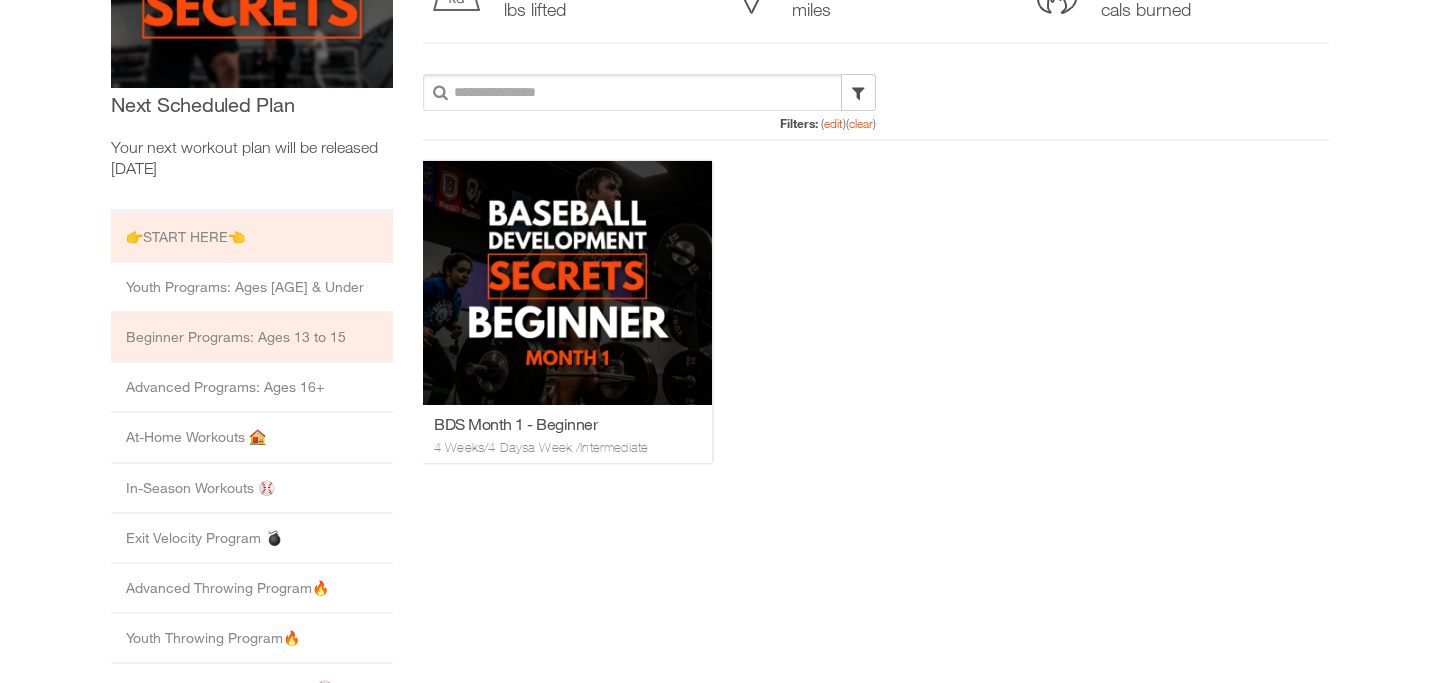 click on "👉START HERE👈" at bounding box center (252, 238) 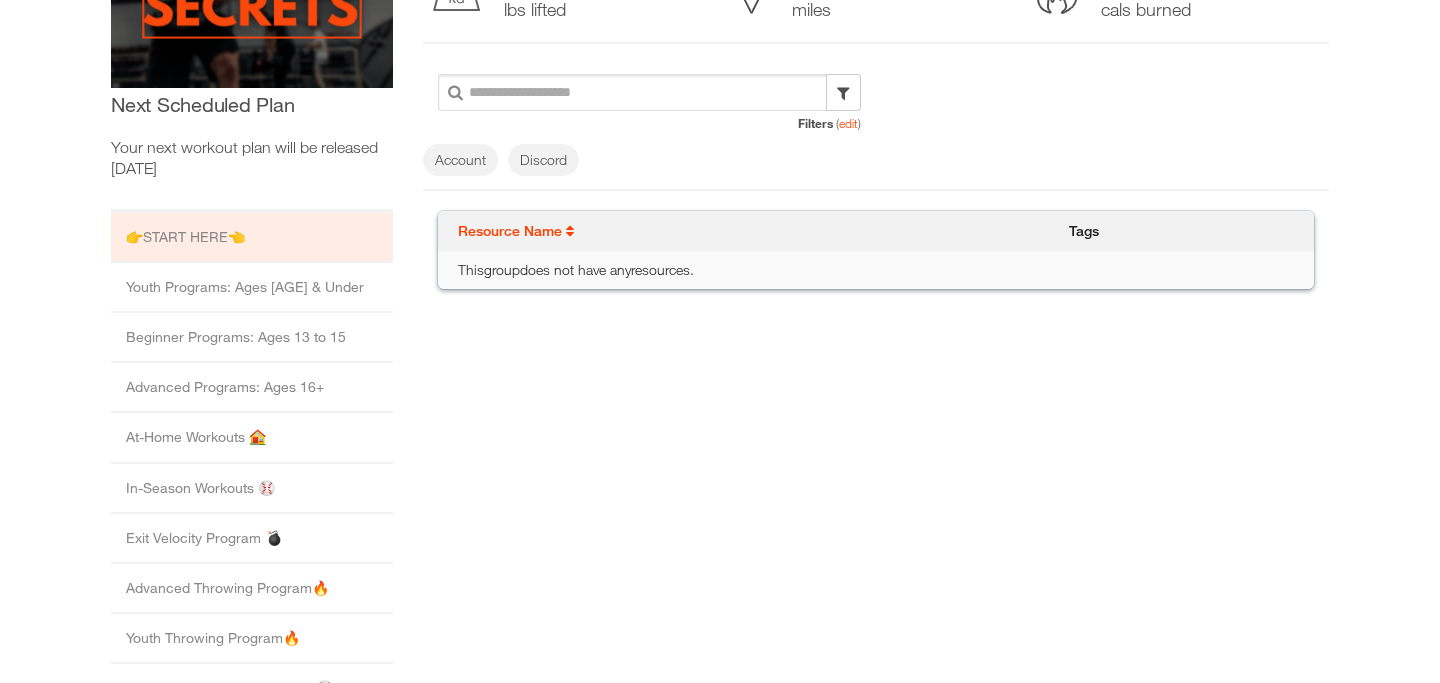 click on "This  group  does not have any  resources ." at bounding box center (876, 269) 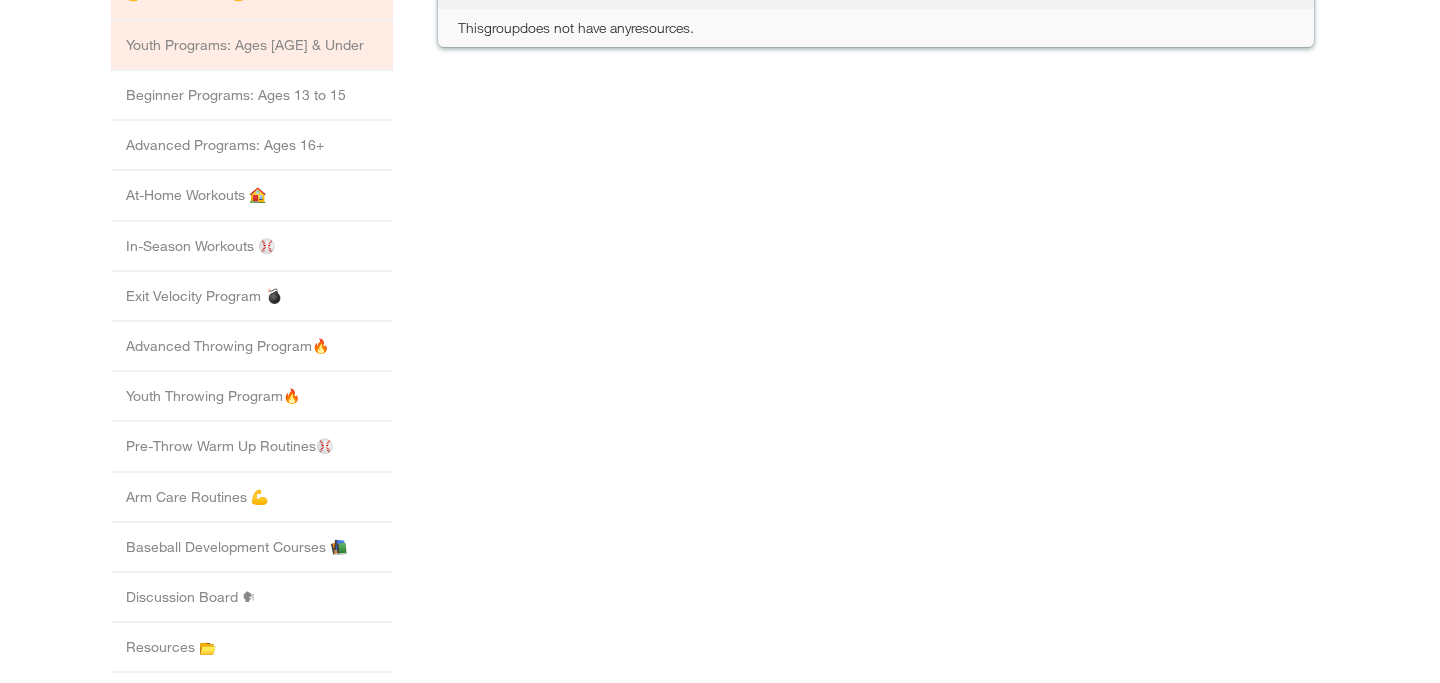 scroll, scrollTop: 647, scrollLeft: 0, axis: vertical 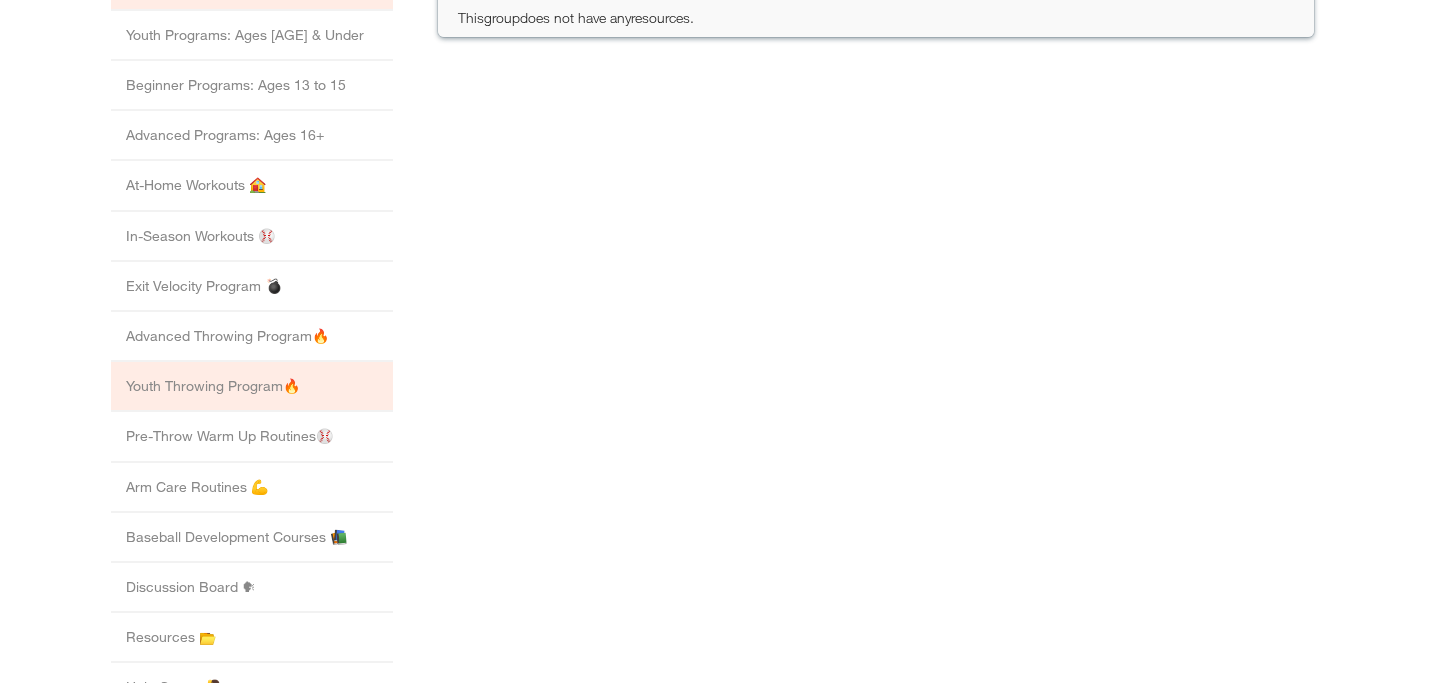 click on "Youth Throwing Program🔥" at bounding box center (252, 387) 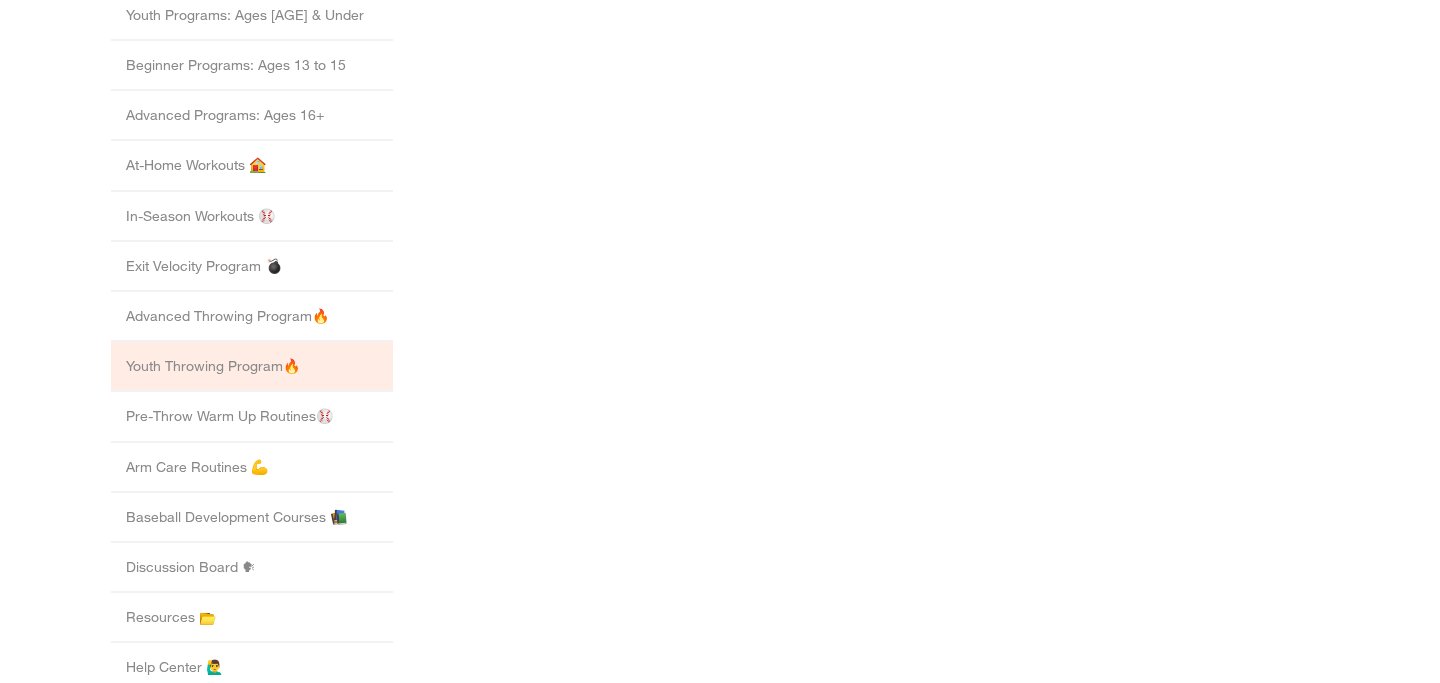 scroll, scrollTop: 0, scrollLeft: 0, axis: both 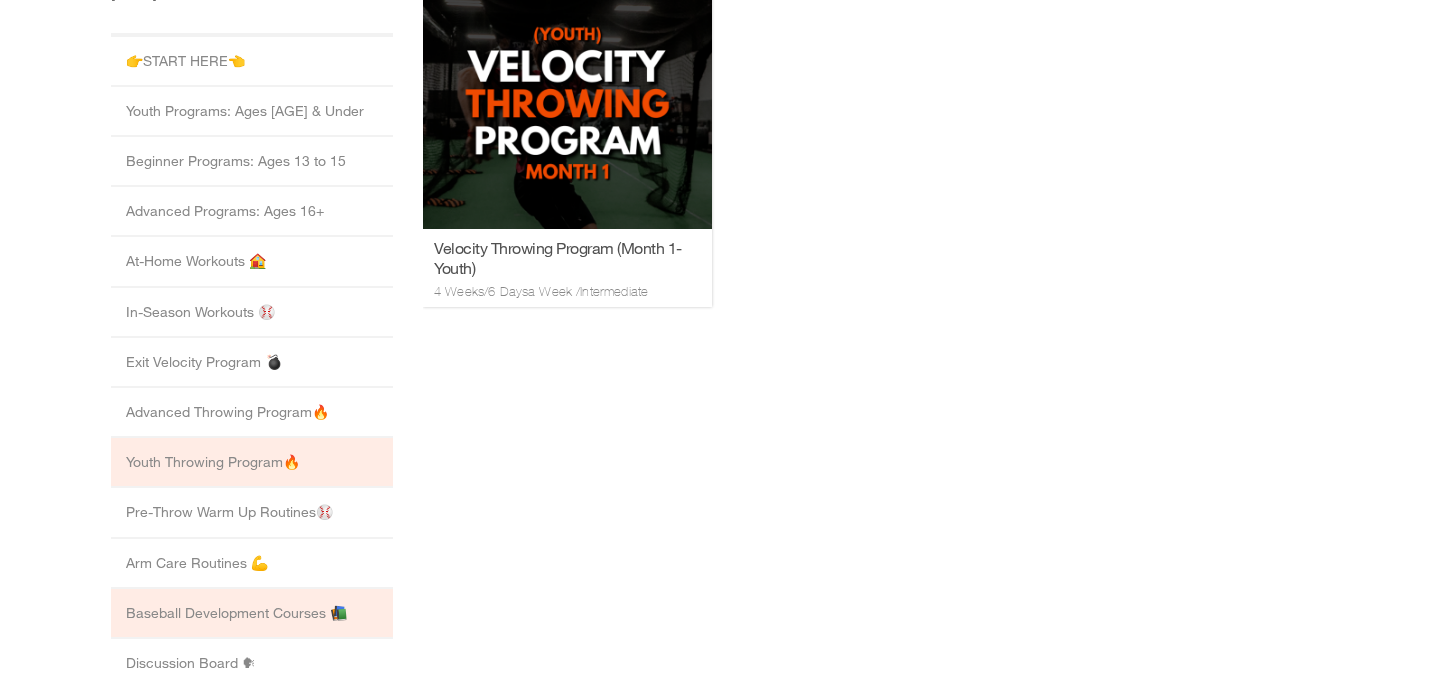click on "Baseball Development Courses 📚" at bounding box center [252, 614] 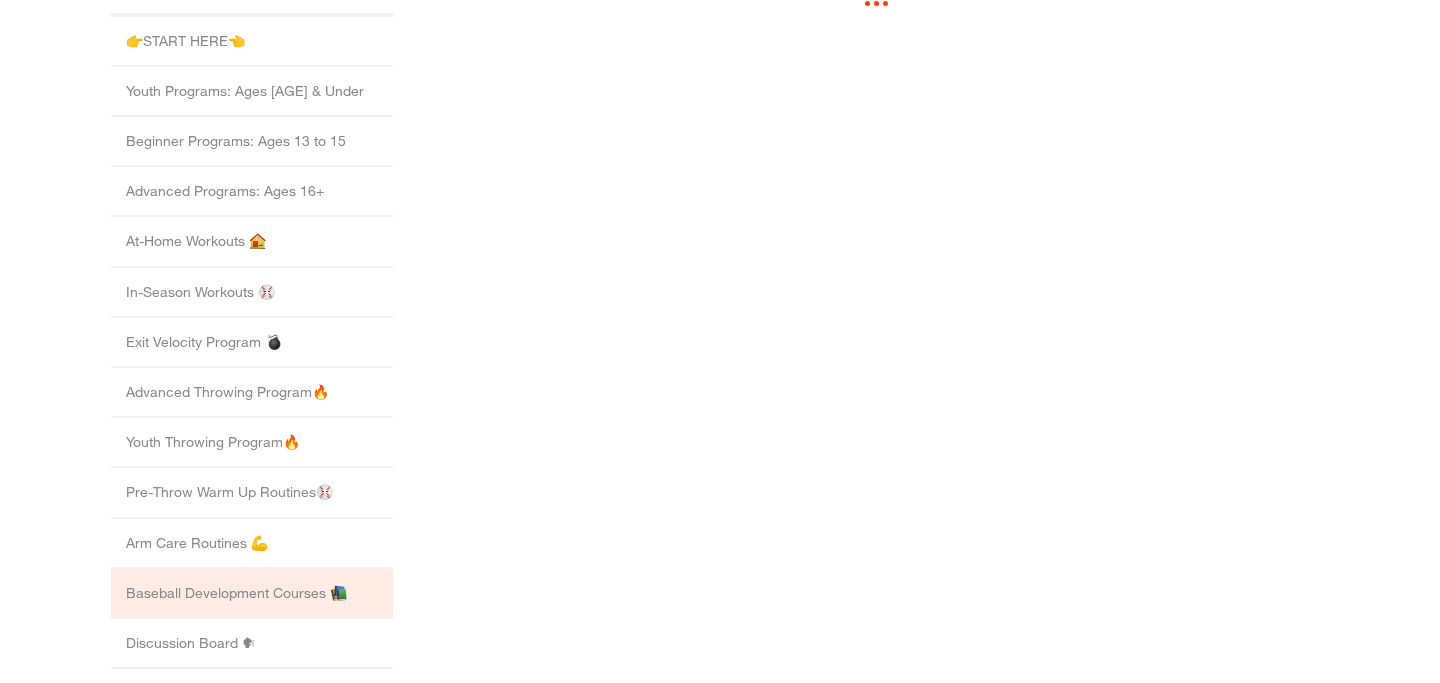 scroll, scrollTop: 0, scrollLeft: 0, axis: both 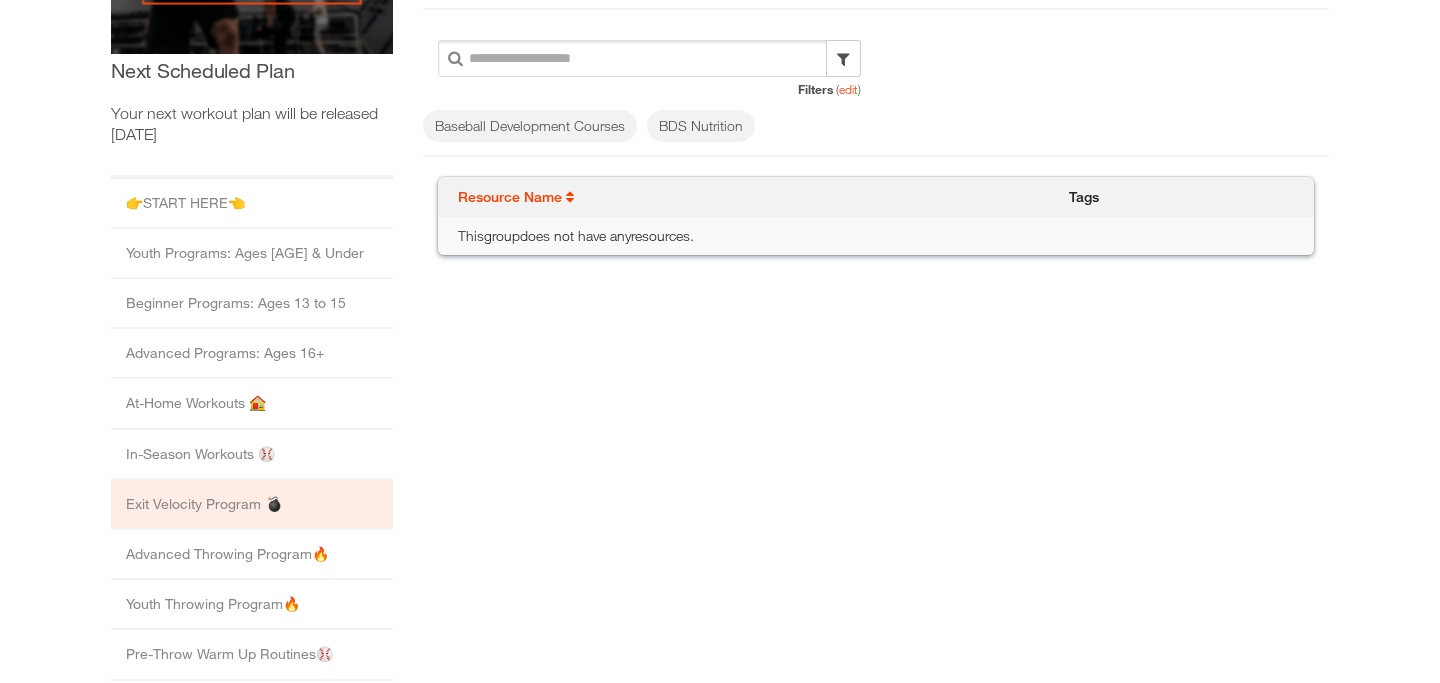 click on "Exit Velocity Program 💣" at bounding box center (252, 505) 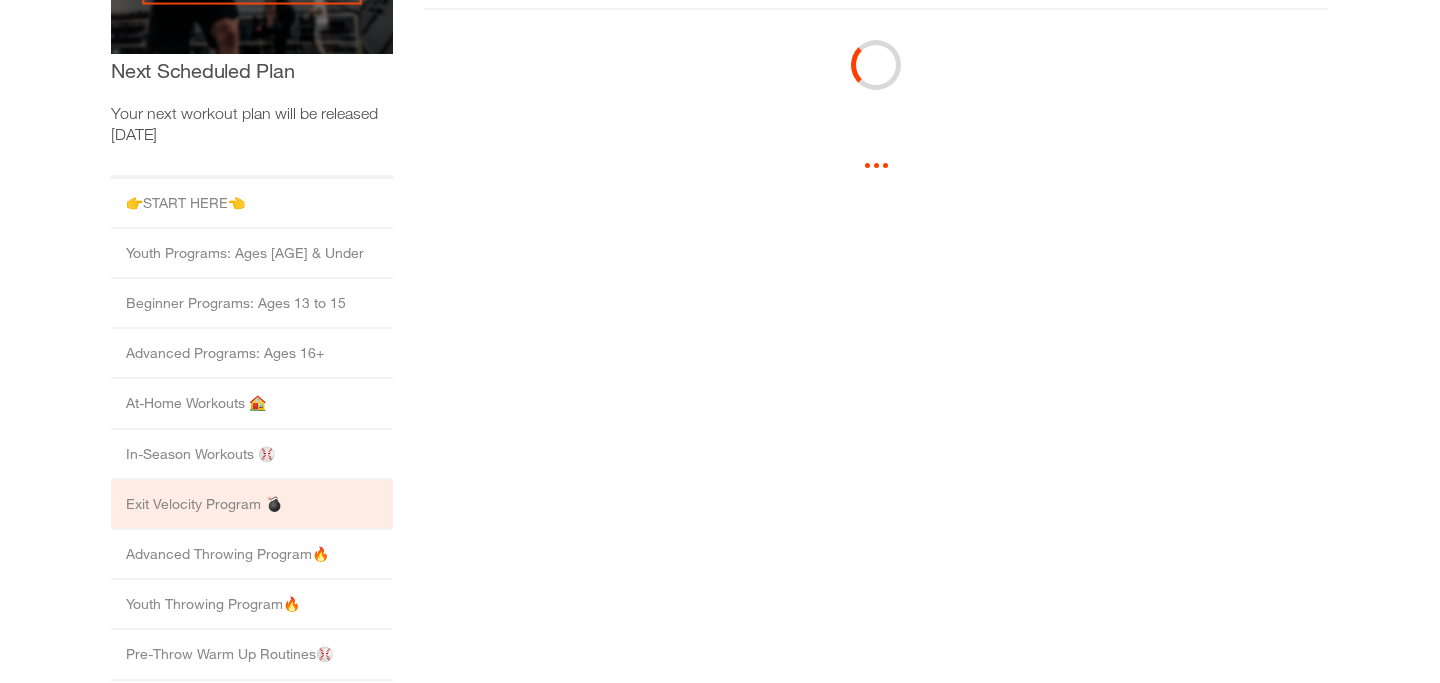 scroll, scrollTop: 0, scrollLeft: 0, axis: both 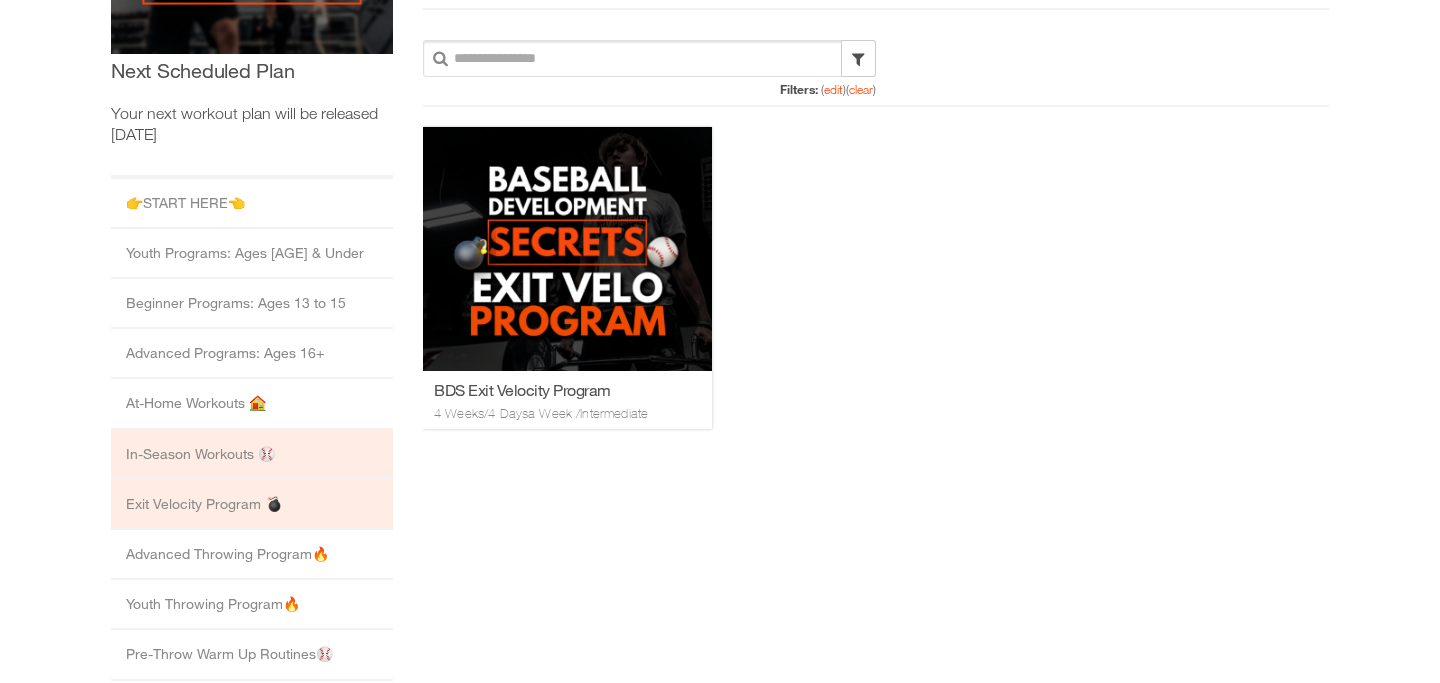 click on "In-Season Workouts ⚾️" at bounding box center [252, 455] 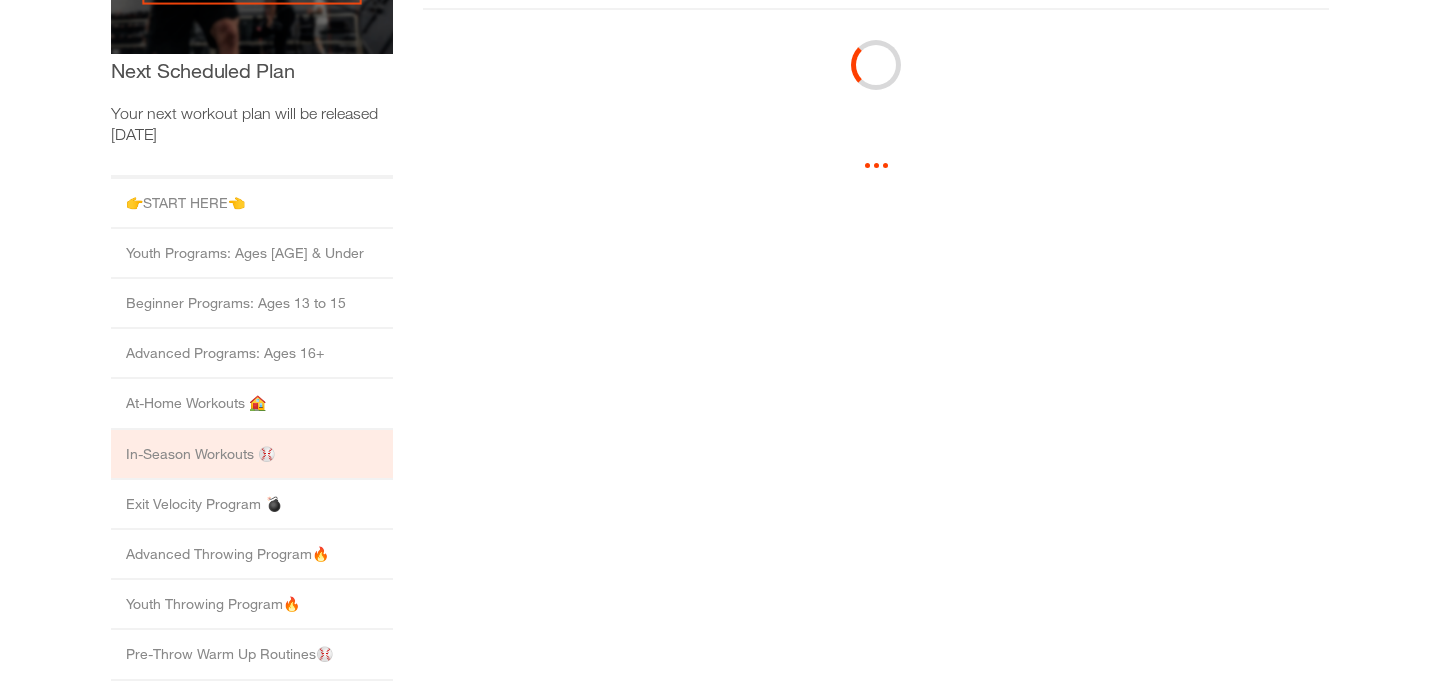 scroll, scrollTop: 0, scrollLeft: 0, axis: both 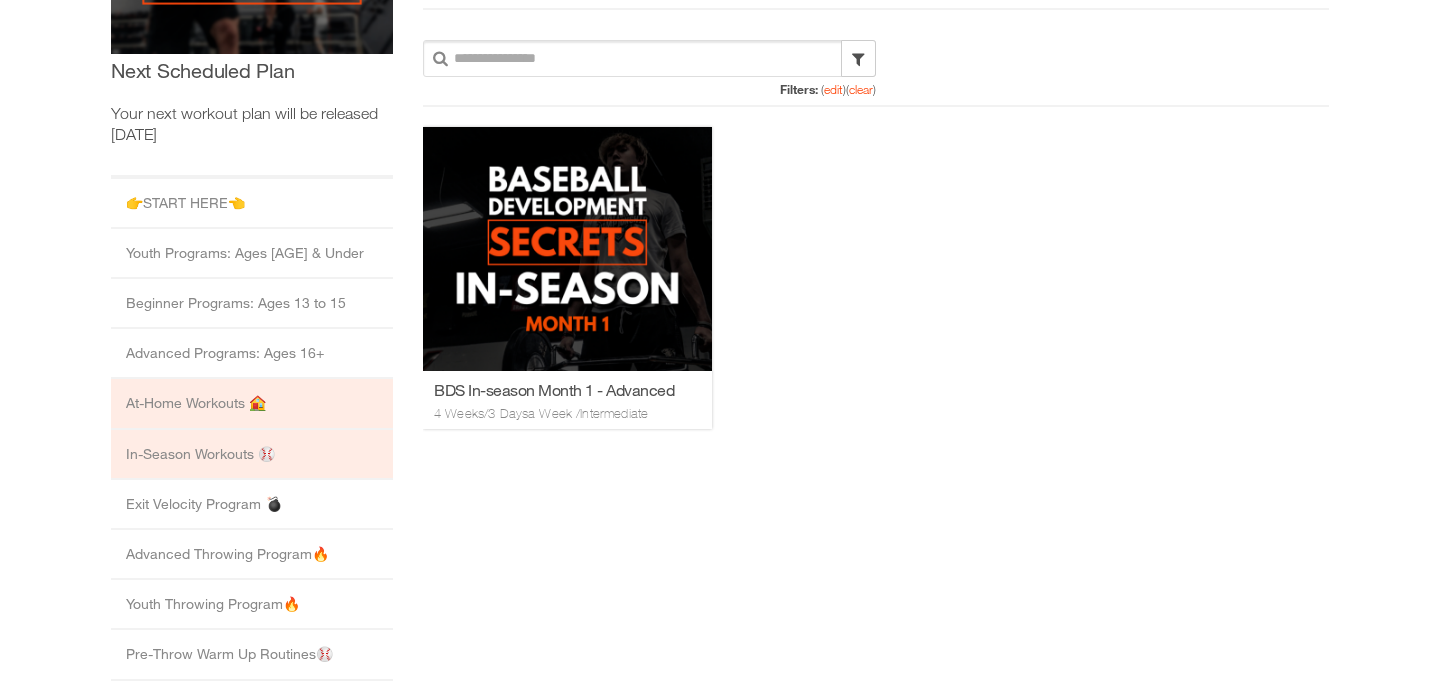 click on "At-Home Workouts 🏠" at bounding box center [252, 404] 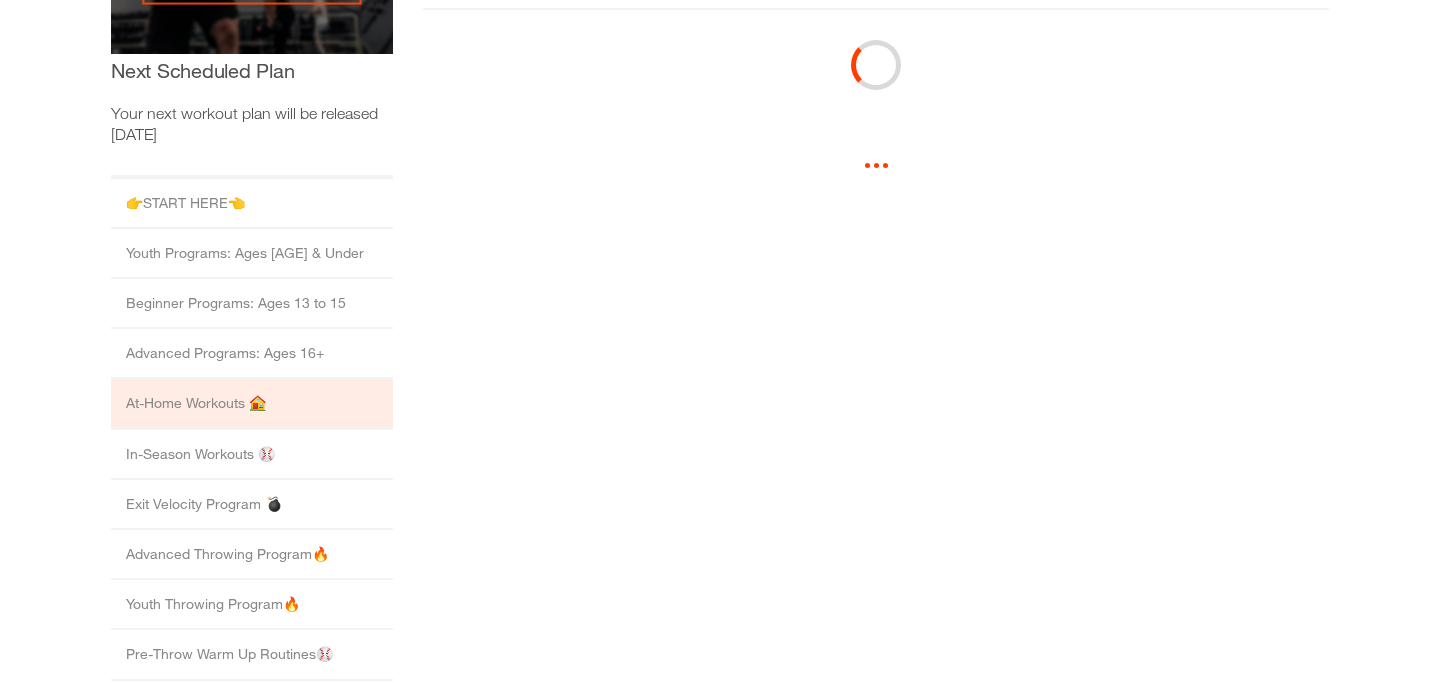 scroll, scrollTop: 0, scrollLeft: 0, axis: both 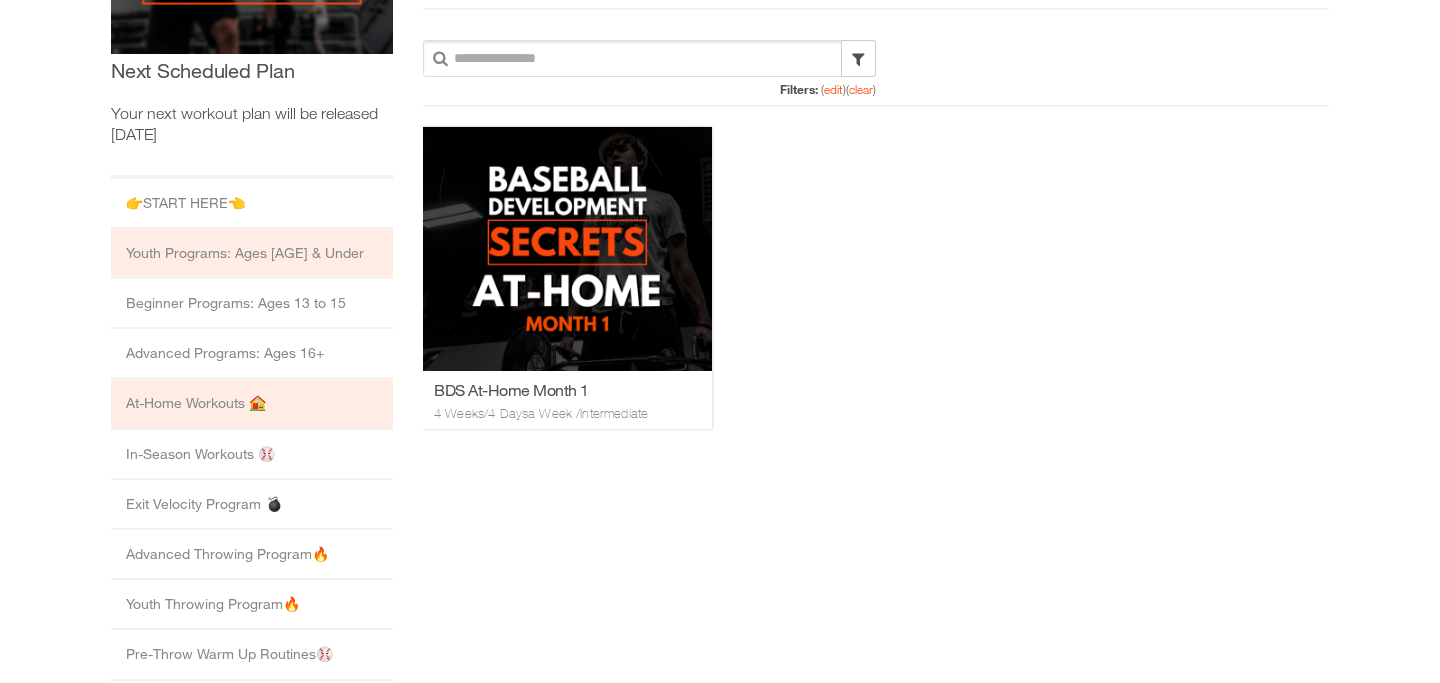 click on "Youth Programs: Ages [AGE] & Under" at bounding box center (252, 254) 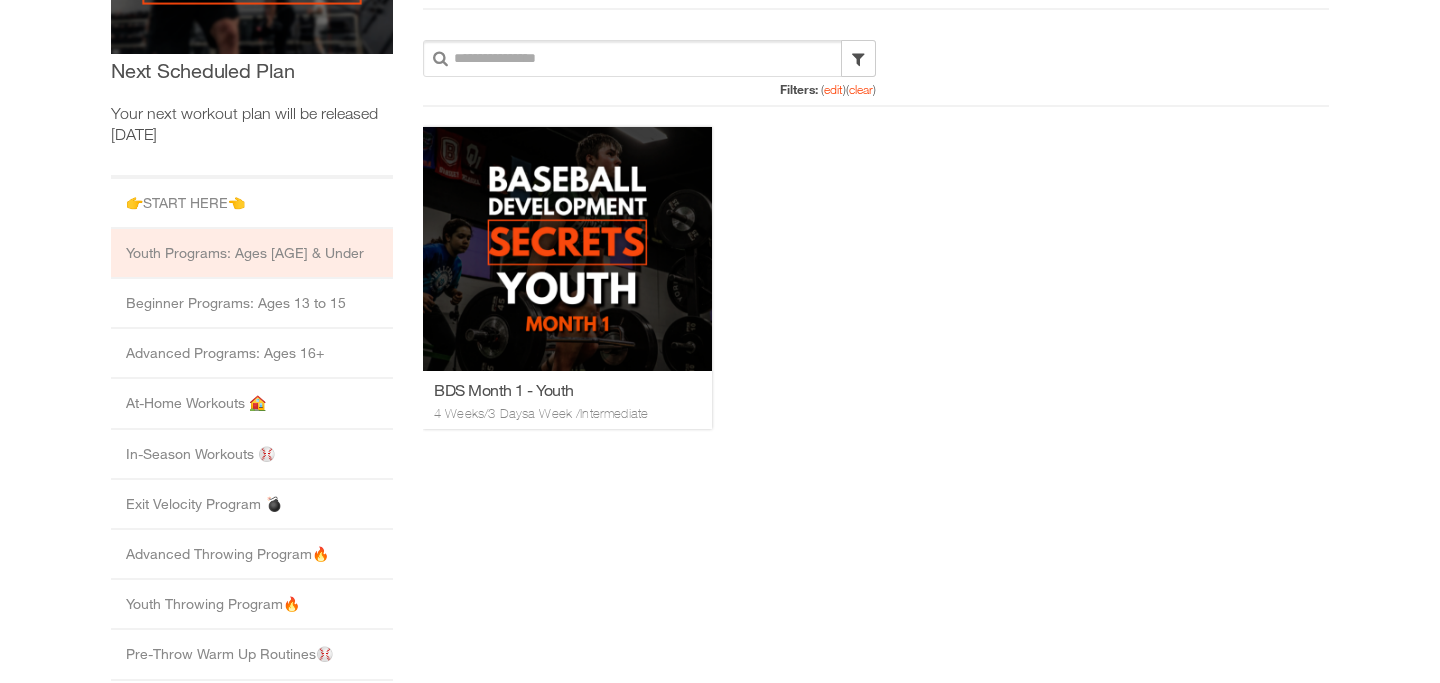 scroll, scrollTop: 430, scrollLeft: 0, axis: vertical 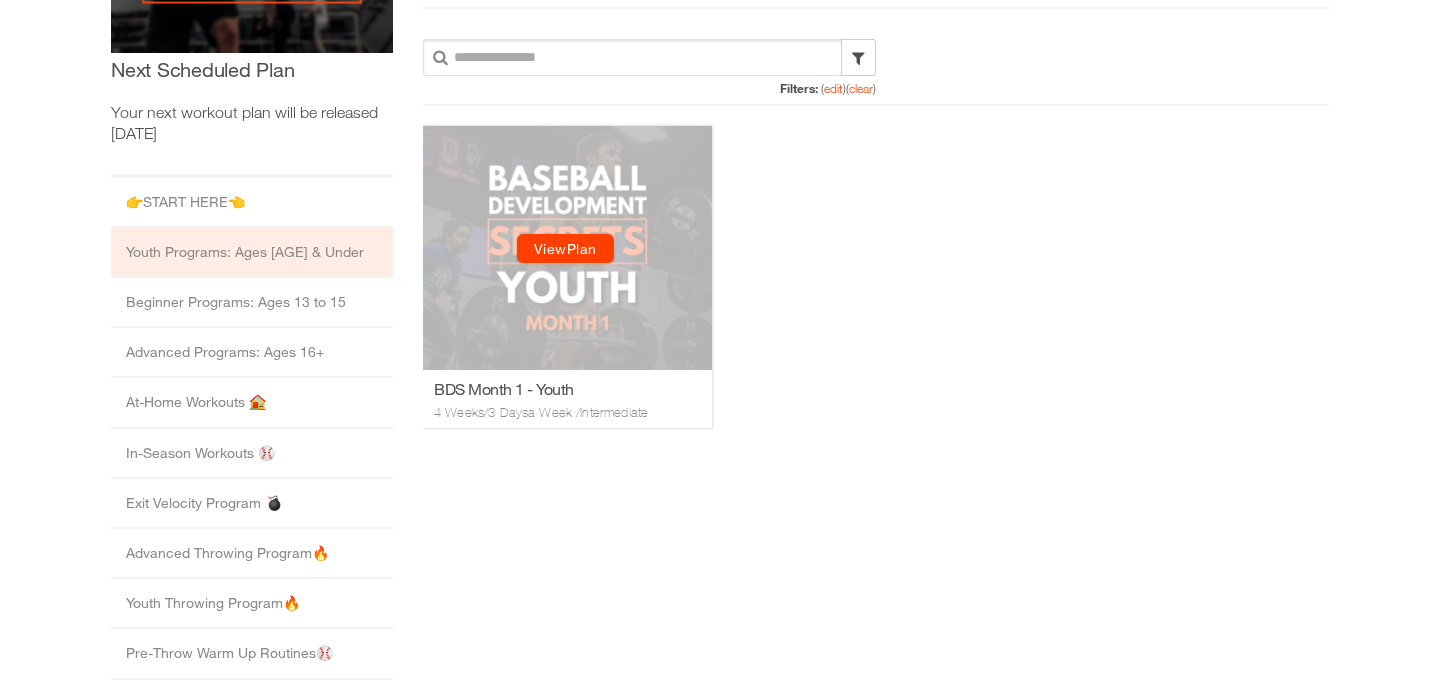 click on "View  Plan
View  Plan" at bounding box center (567, 247) 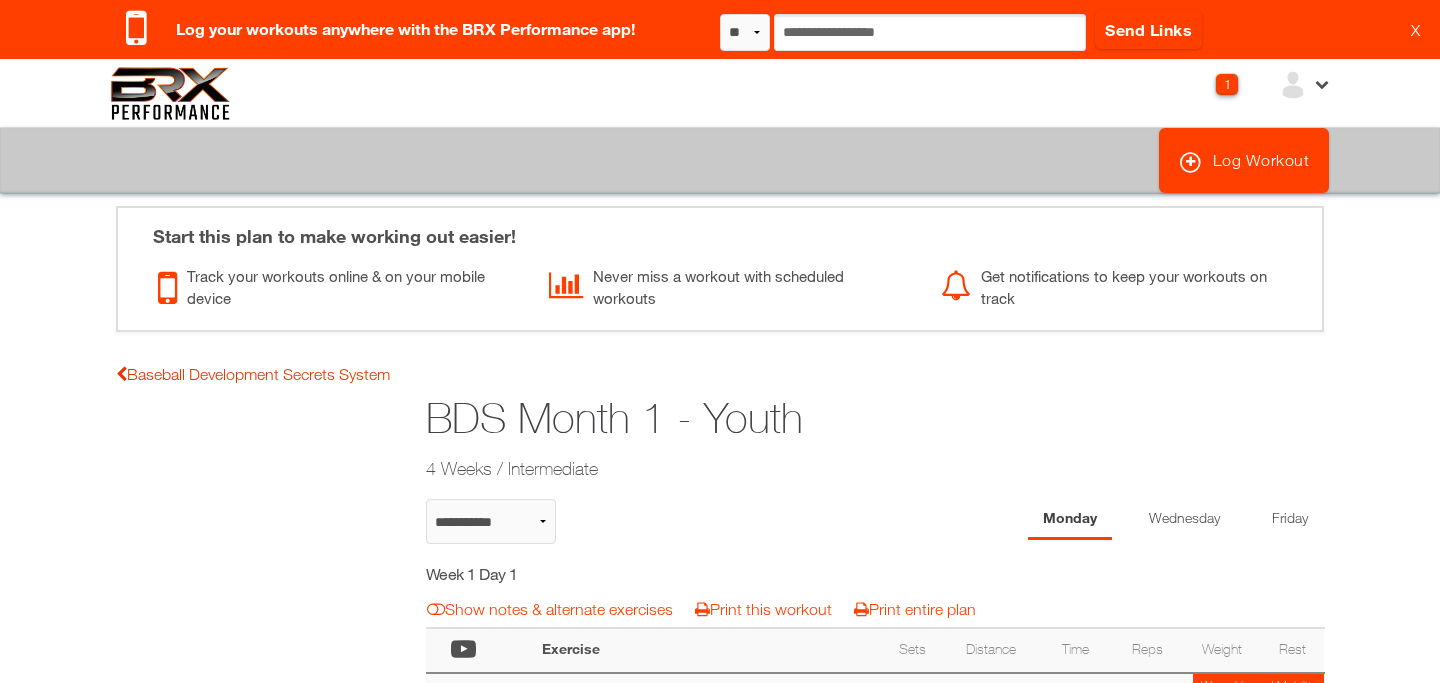 scroll, scrollTop: 0, scrollLeft: 0, axis: both 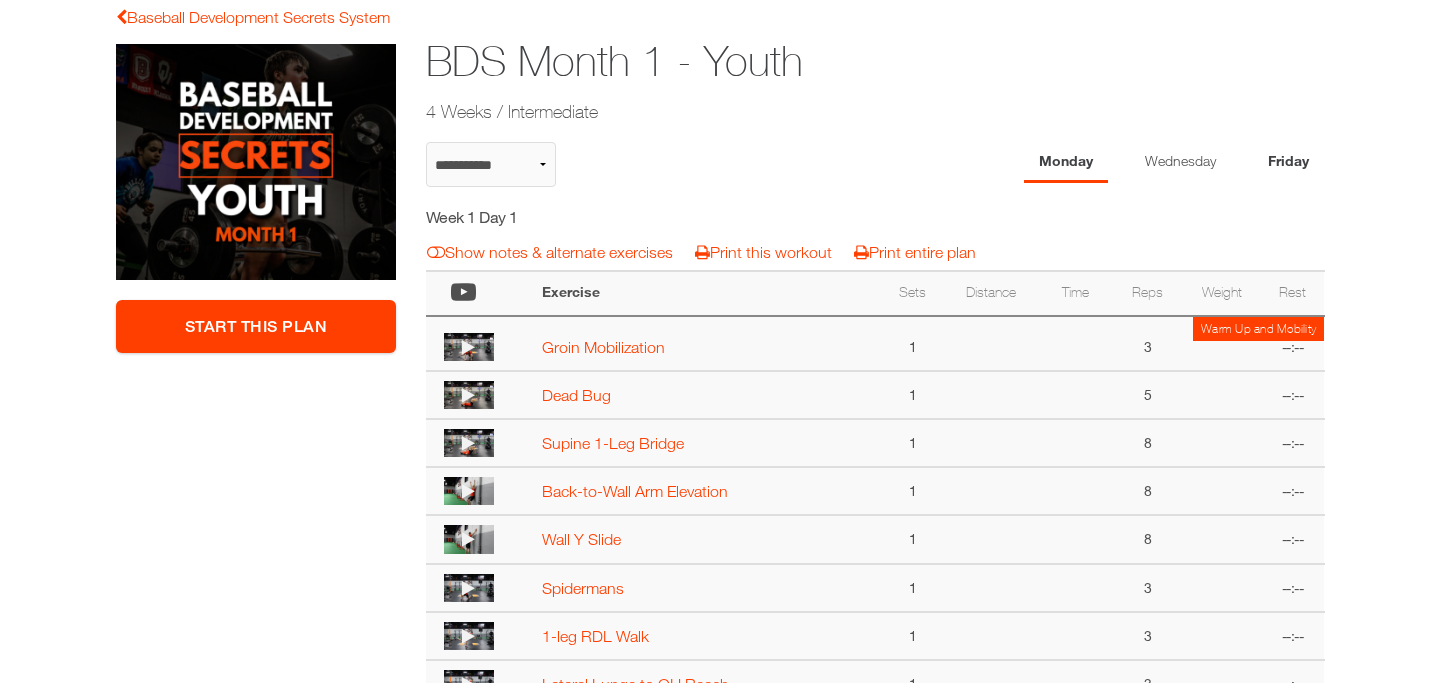 click on "Friday" at bounding box center (1288, 162) 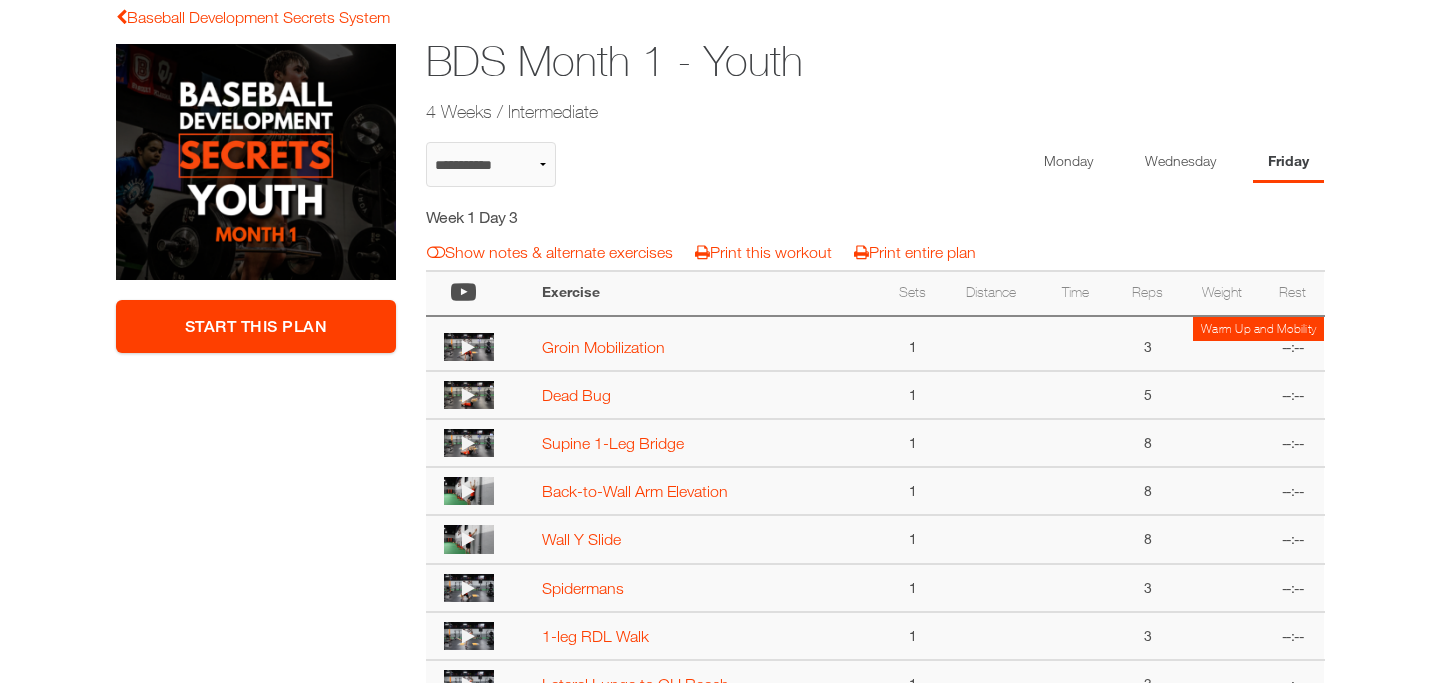 scroll, scrollTop: 290, scrollLeft: 0, axis: vertical 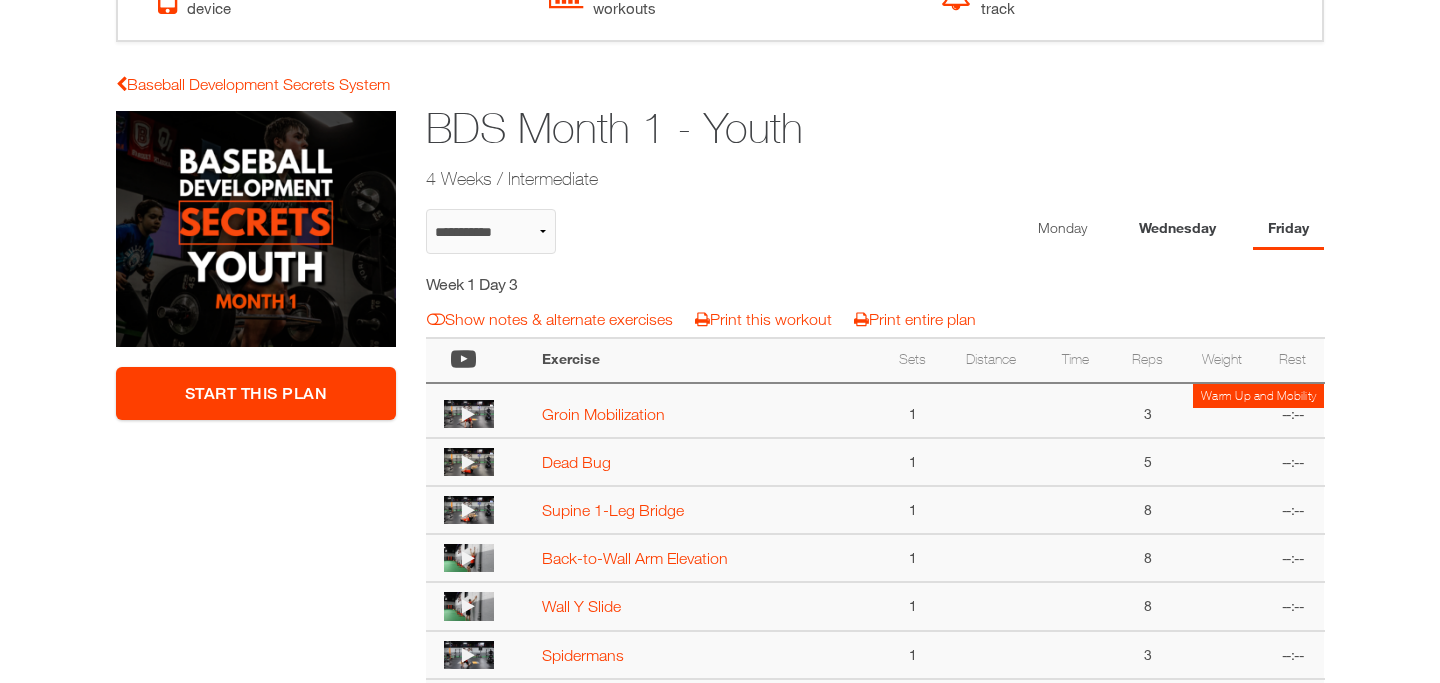 click on "Wednesday" at bounding box center [1177, 229] 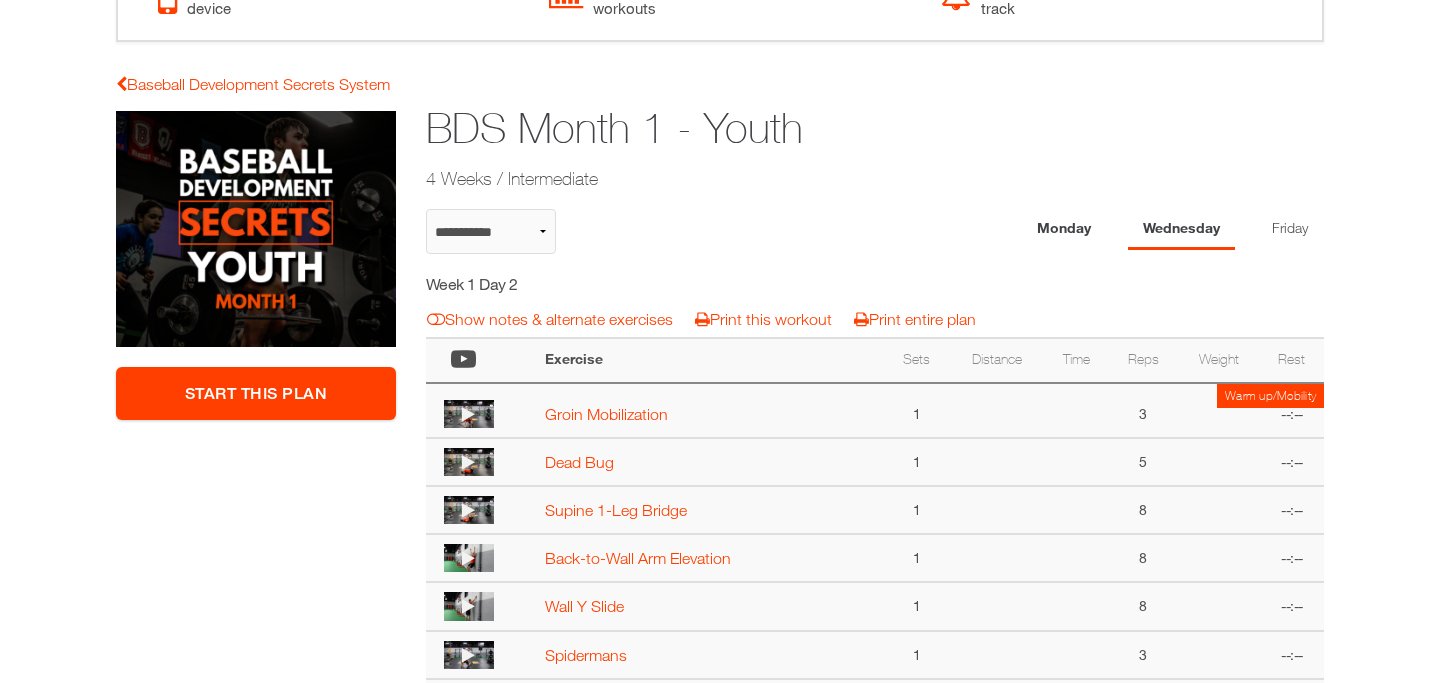click on "Monday" at bounding box center [1064, 229] 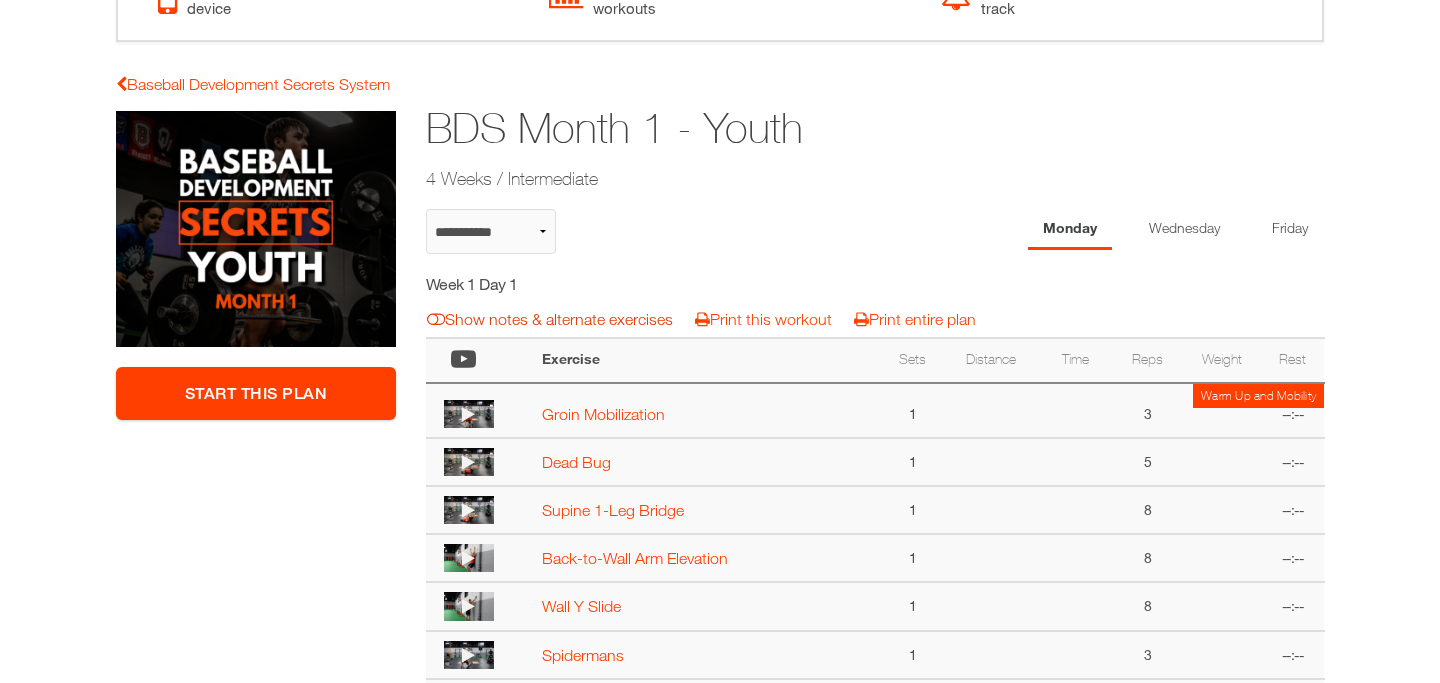 click on "Show notes & alternate exercises" at bounding box center [550, 319] 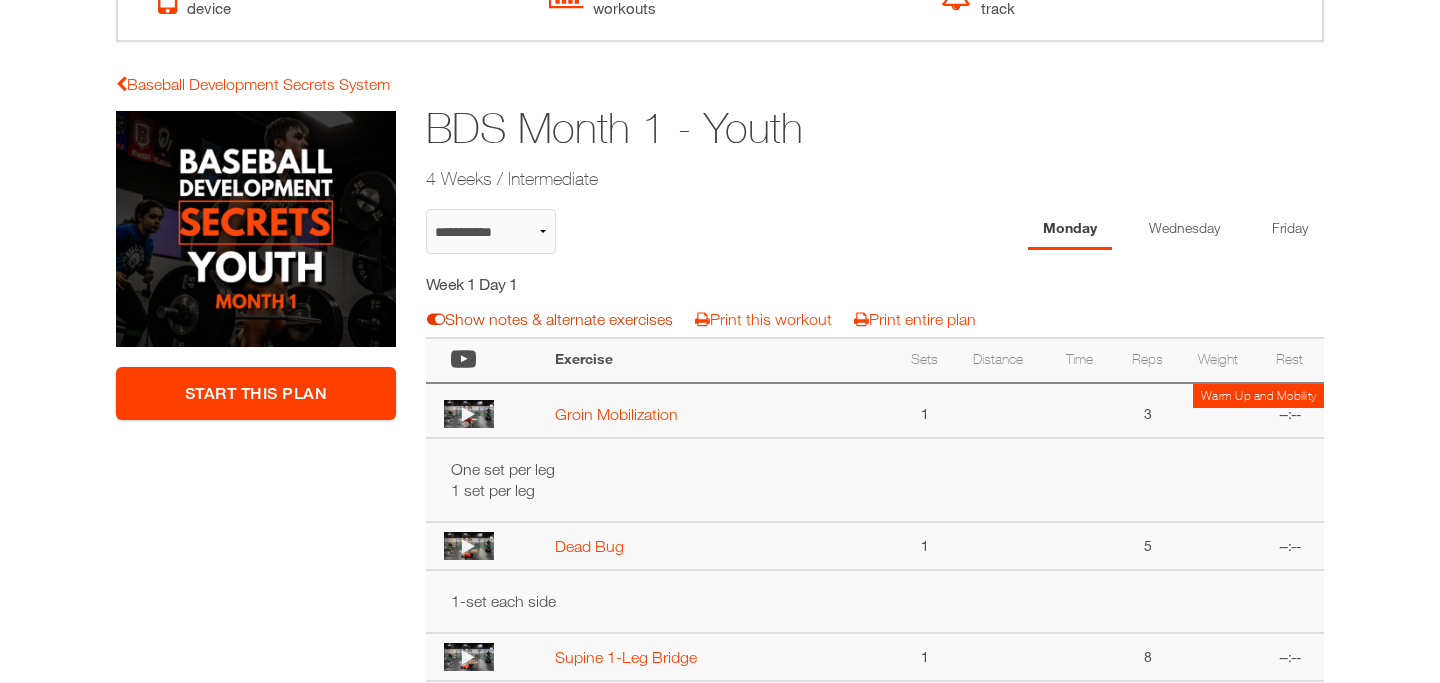 click at bounding box center [436, 319] 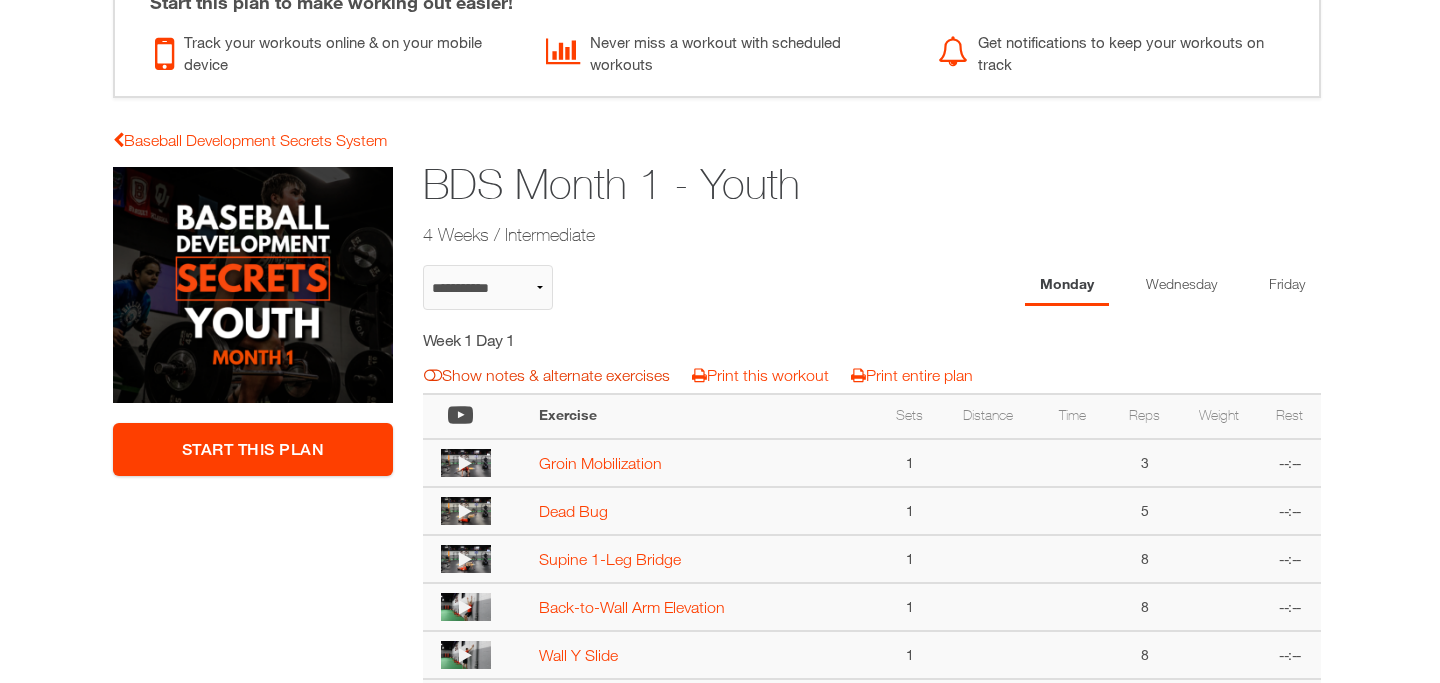 scroll, scrollTop: 0, scrollLeft: 3, axis: horizontal 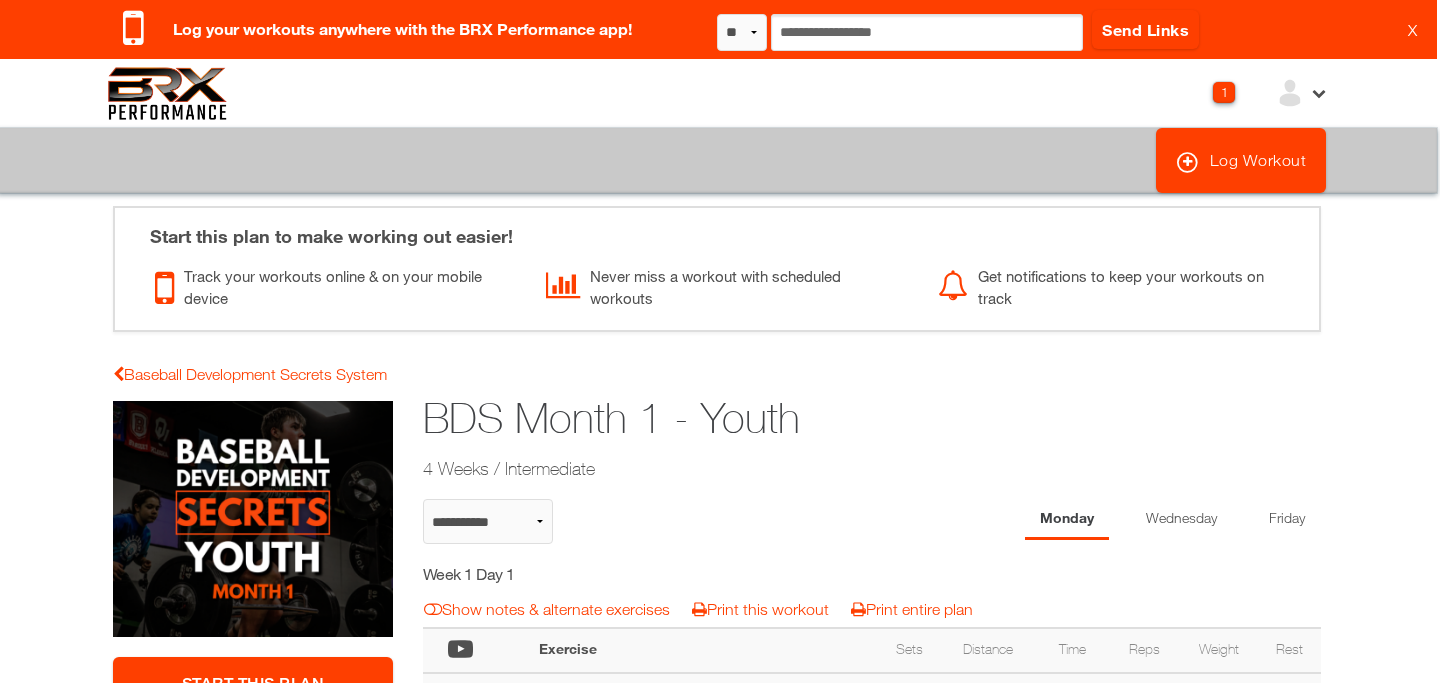 click at bounding box center [1290, 93] 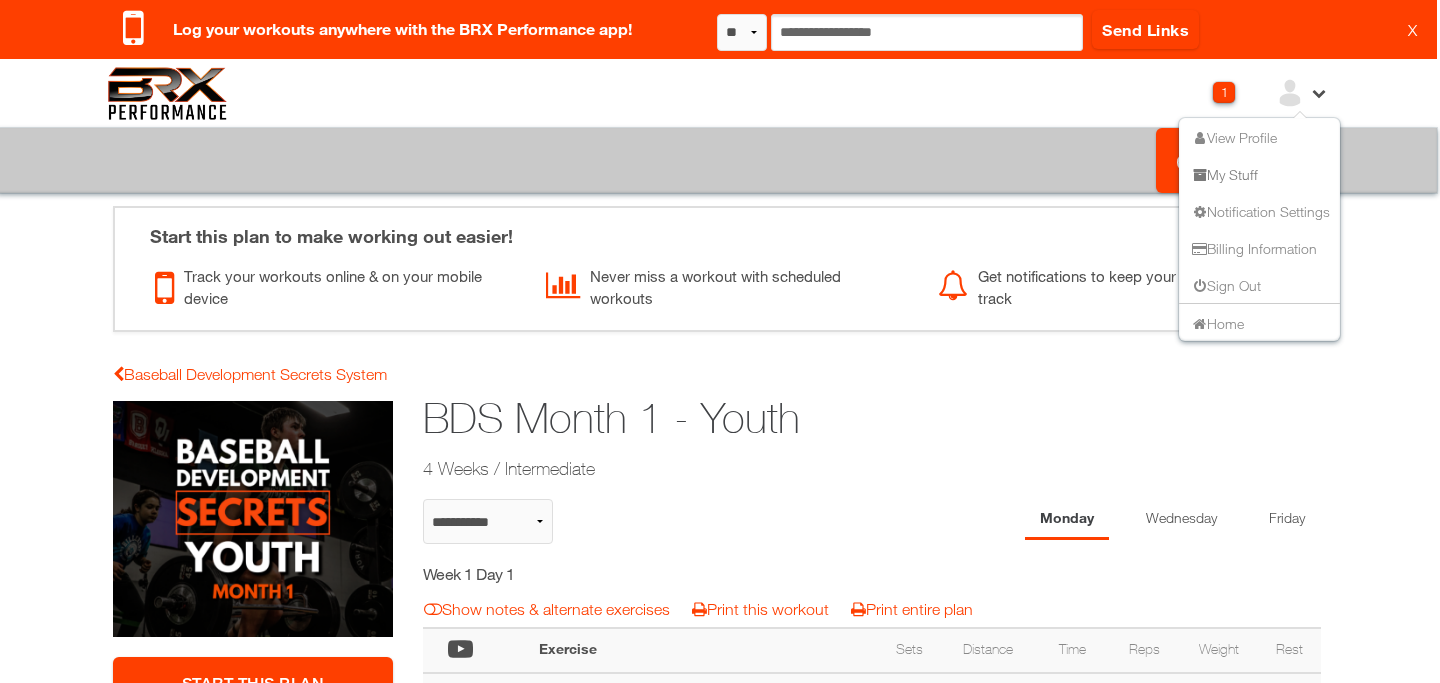 click on "My Stuff" at bounding box center [1223, 173] 